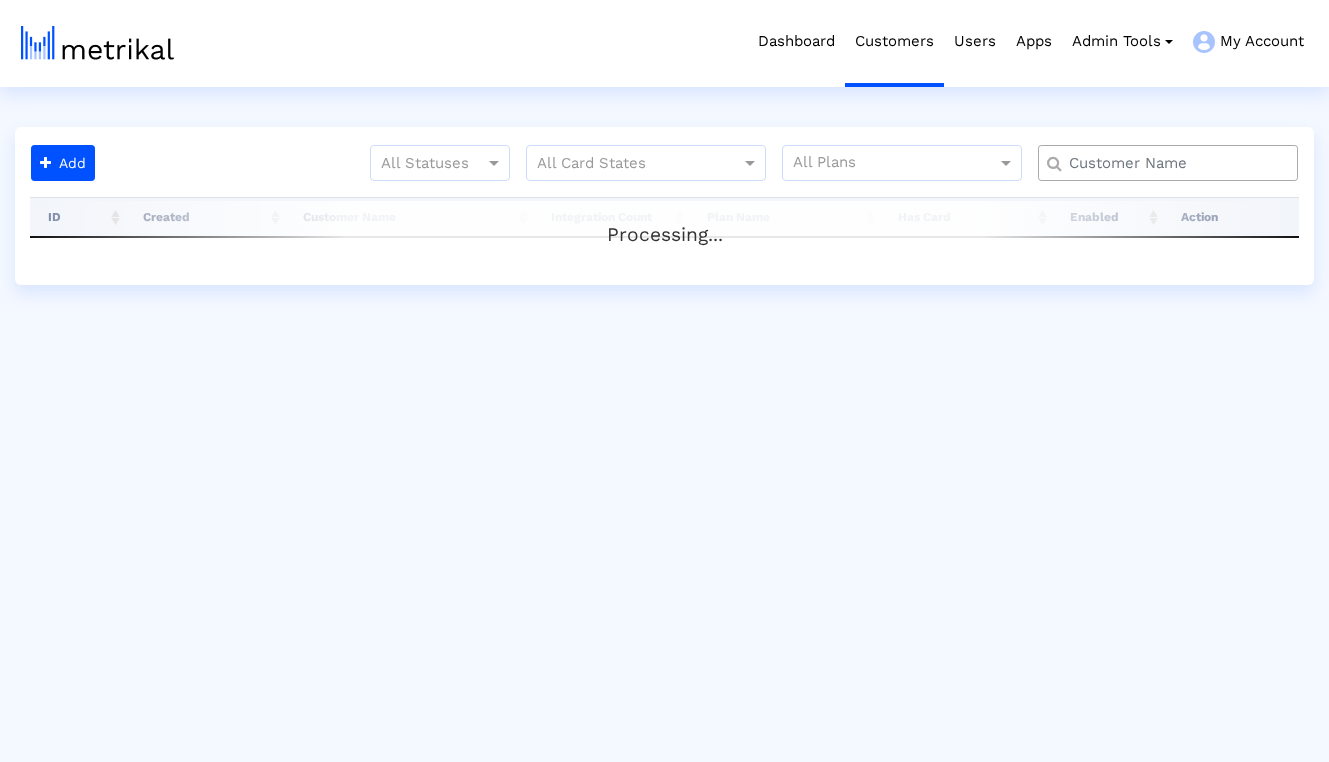 scroll, scrollTop: 0, scrollLeft: 0, axis: both 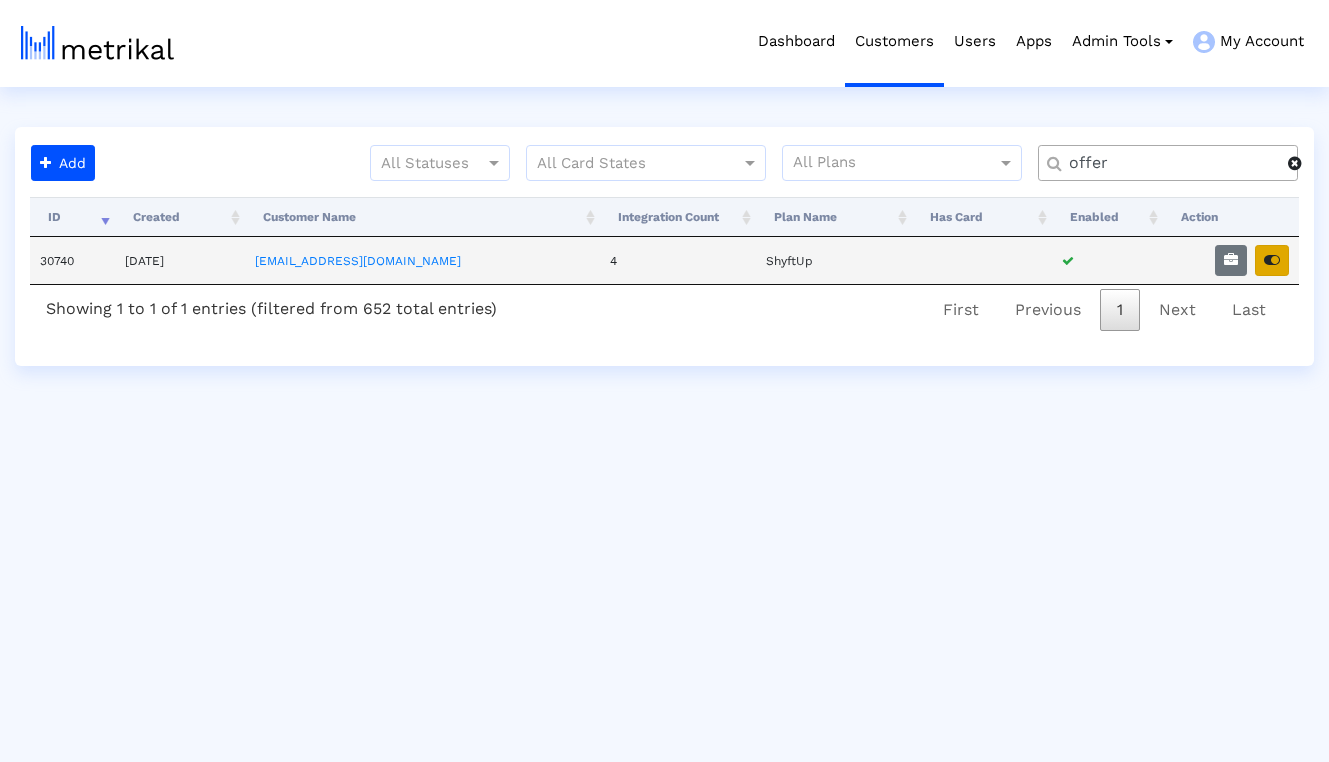 type on "offer" 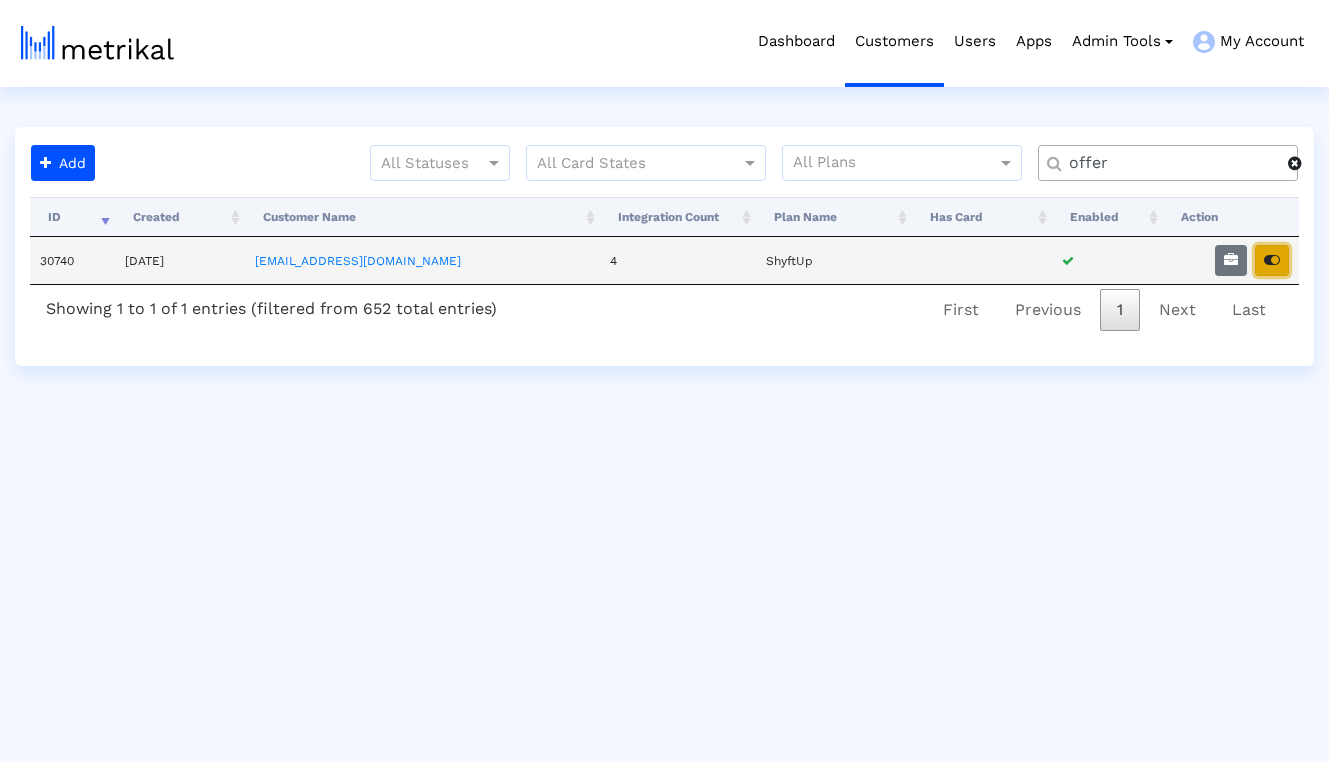 click at bounding box center (1272, 260) 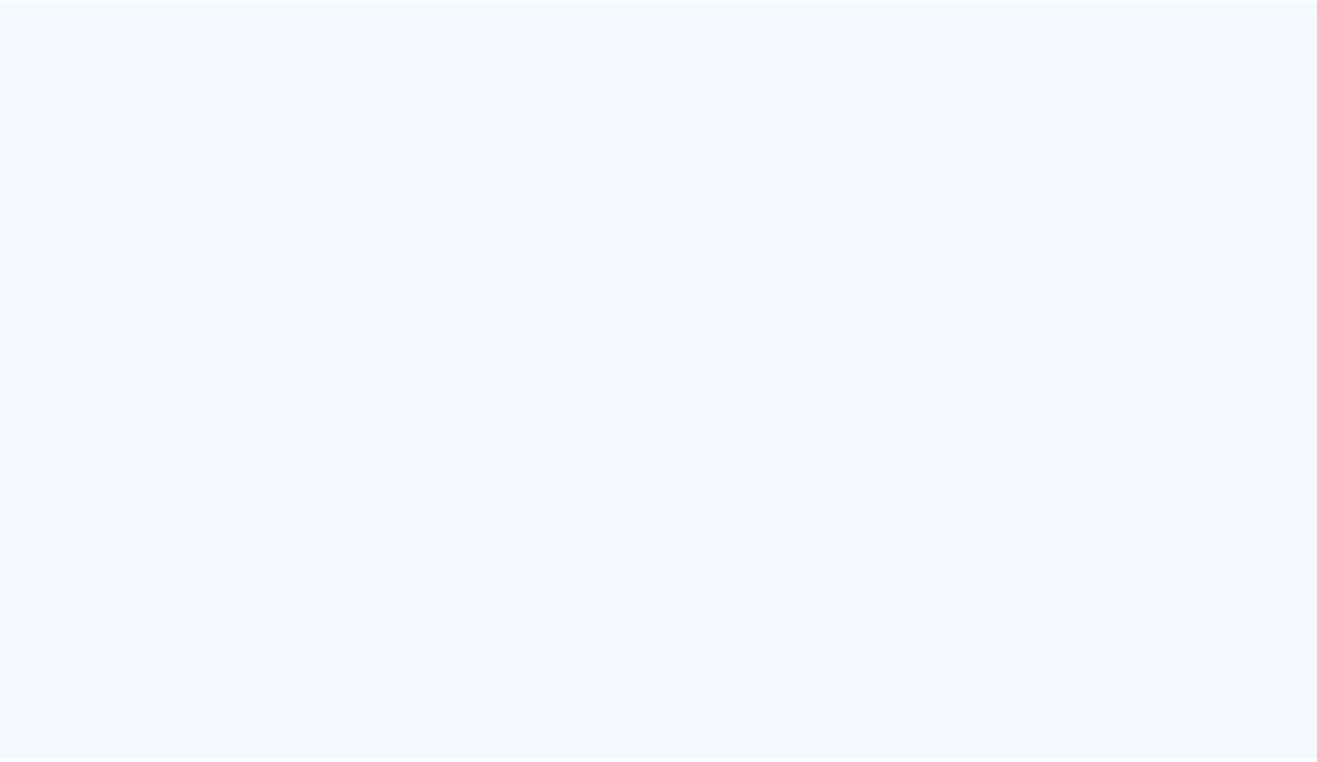 scroll, scrollTop: 0, scrollLeft: 0, axis: both 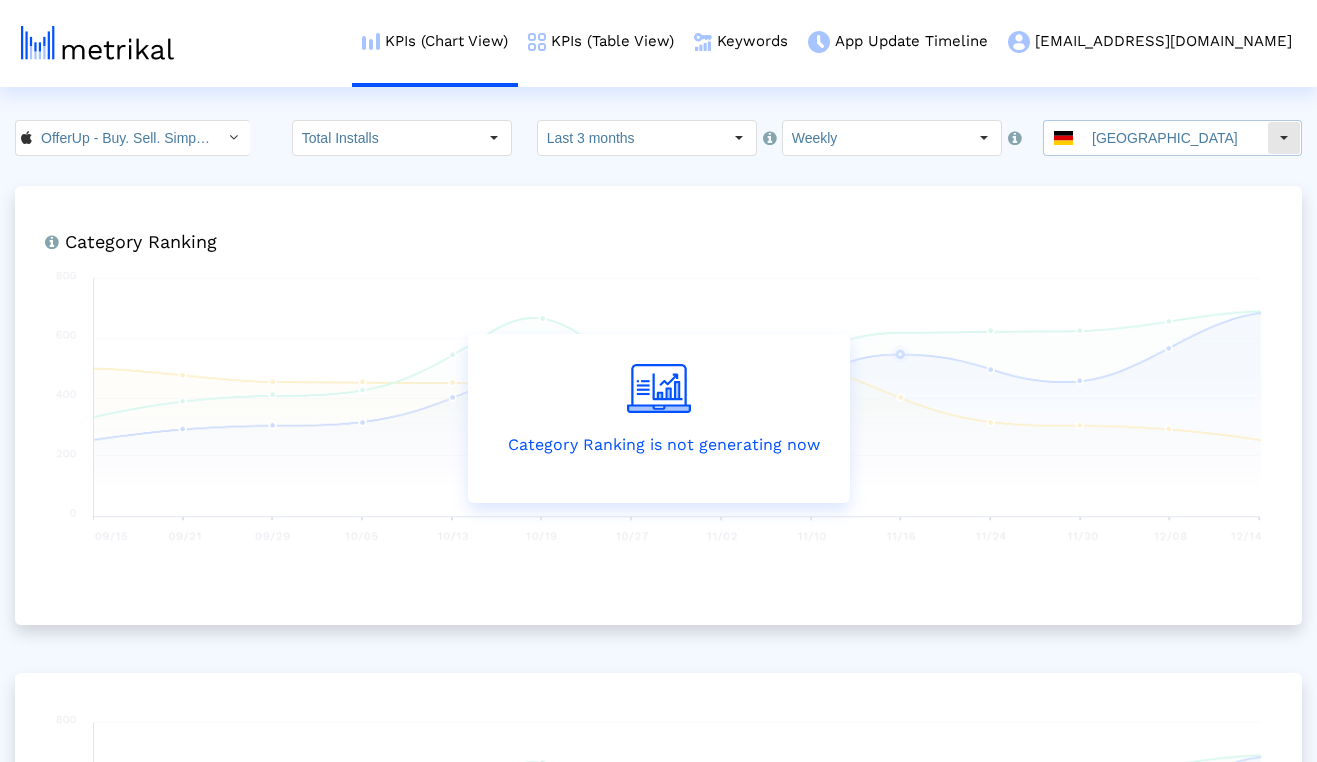 click on "Germany" 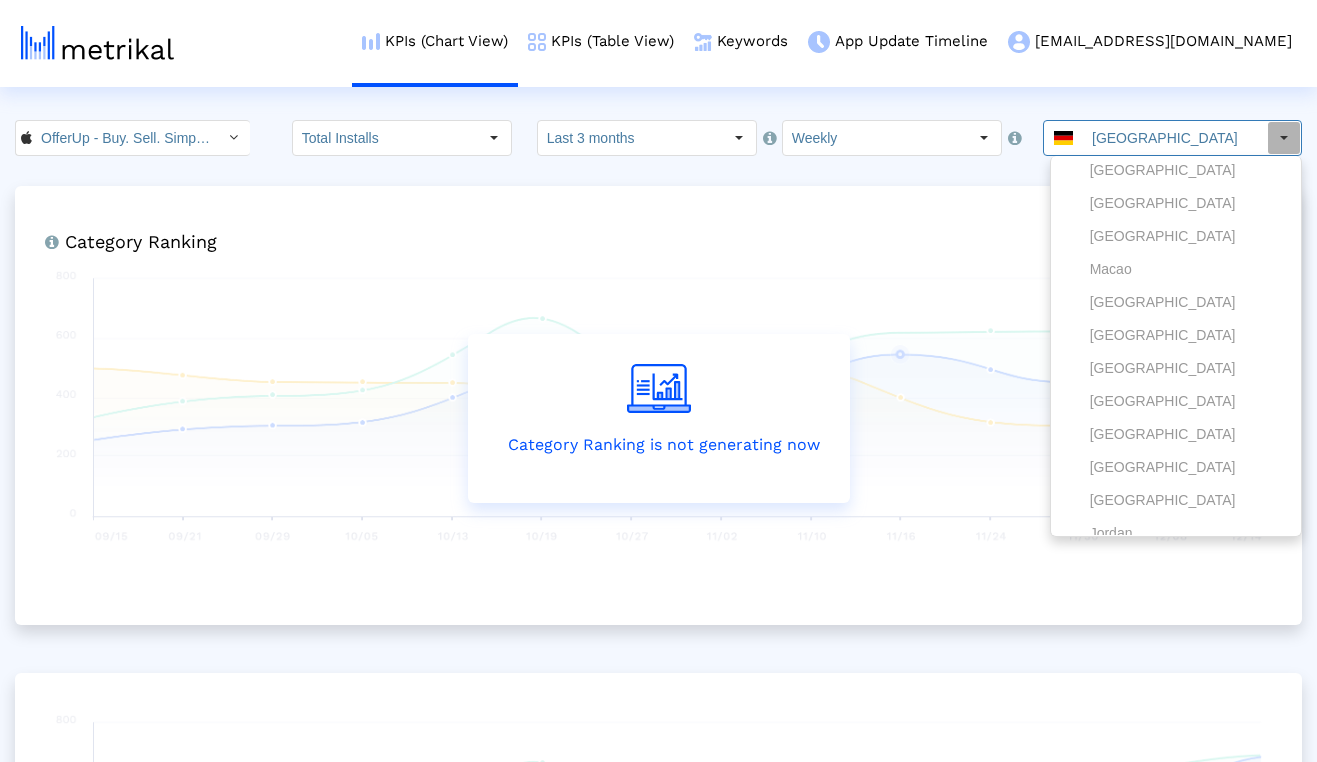 scroll, scrollTop: 0, scrollLeft: 0, axis: both 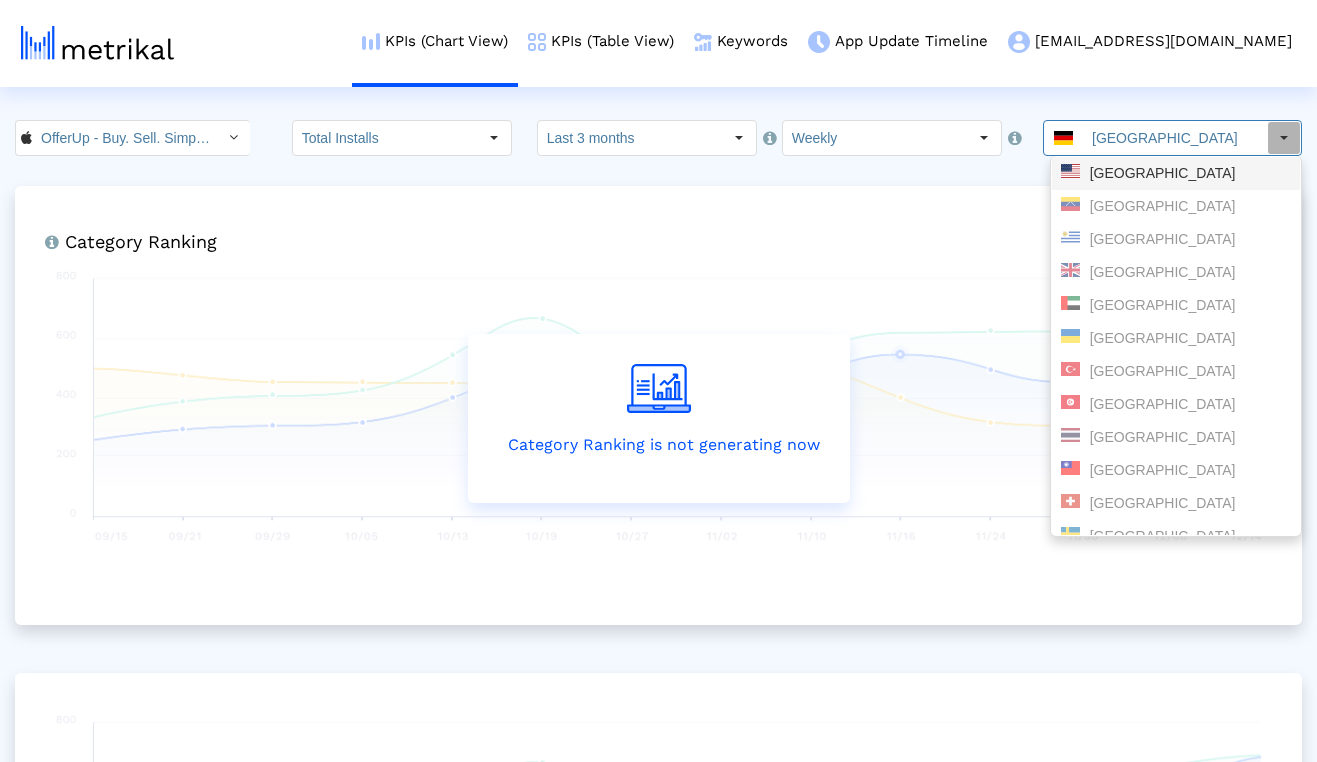 click on "United States" at bounding box center [1176, 173] 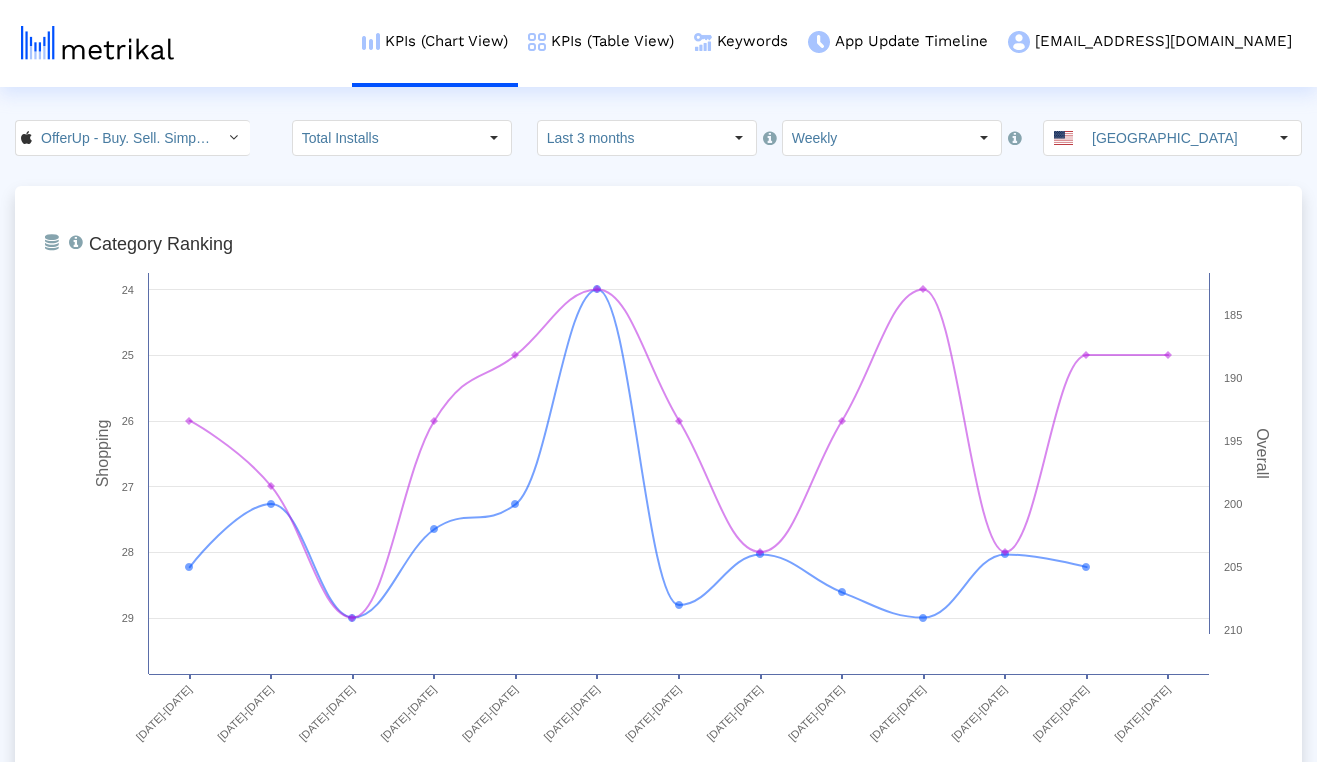 click on "OfferUp - Buy. Sell. Simple. < 468996152 > Total Installs  Select how far back from today you would like to view the data below.  Last 3 months  Select how would like to group the data below.  Weekly United States Pull down to refresh... Release to refresh... Refreshing...  United States   Venezuela   Uruguay   United Kingdom   United Arab Emirates   Ukraine   Türkiye   Tunisia   Thailand   Taiwan   Switzerland   Sweden   Sri Lanka   Spain   South Korea   South Africa   Slovenia   Slovakia   Singapore   Saudi Arabia   Russia   Romania   Qatar   Portugal   Poland   Philippines   Peru   Panama   Pakistan   Oman   Norway   Nigeria   New Zealand   Netherlands   Mexico   Malta   Malaysia   Macao   Luxembourg   Lithuania   Liechtenstein   Lebanon   Latvia   Kuwait   Kazakhstan   Jordan   Japan   Italy   Israel   Ireland   Indonesia   India   Iceland   Hungary   Hong Kong   Greece   Germany   France   Finland   Estonia   El Salvador   Egypt   Ecuador   Dominican Republic   Denmark   Czech Republic   Cyprus   China" 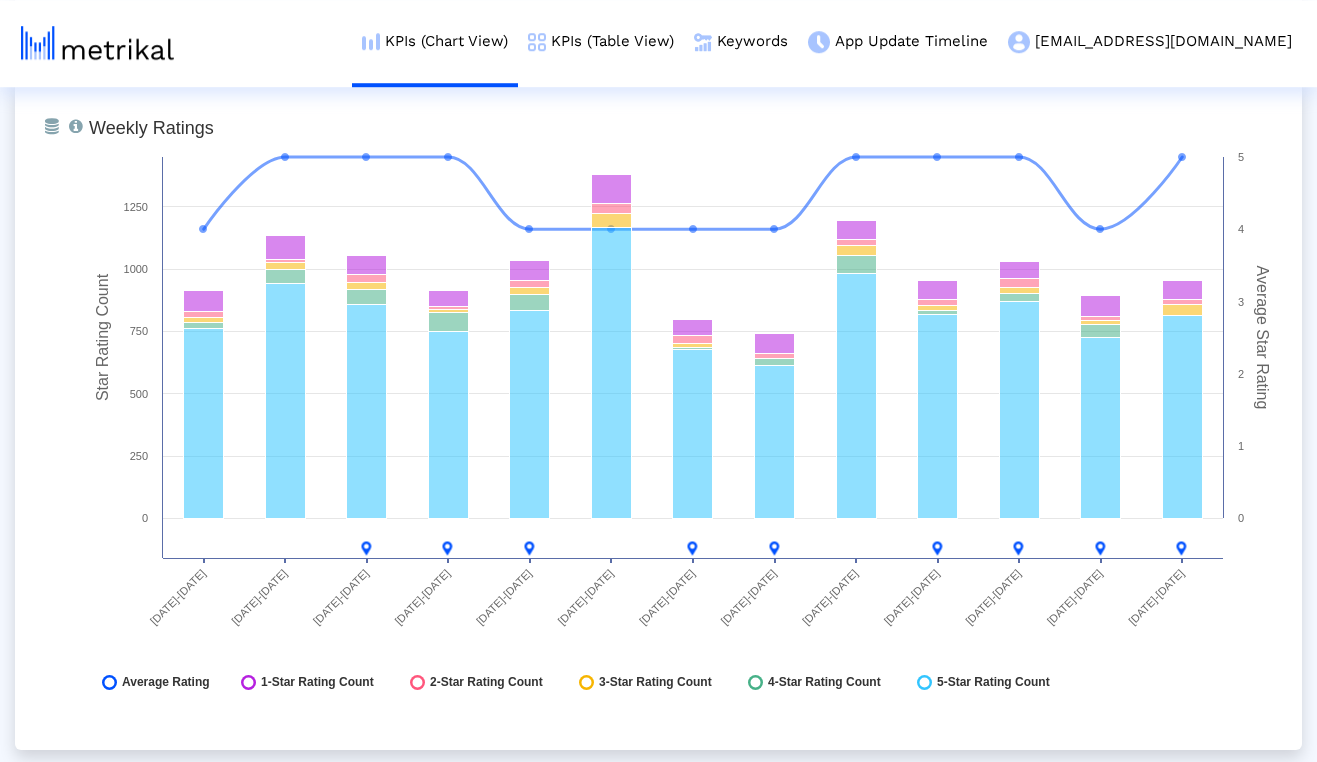 scroll, scrollTop: 5200, scrollLeft: 0, axis: vertical 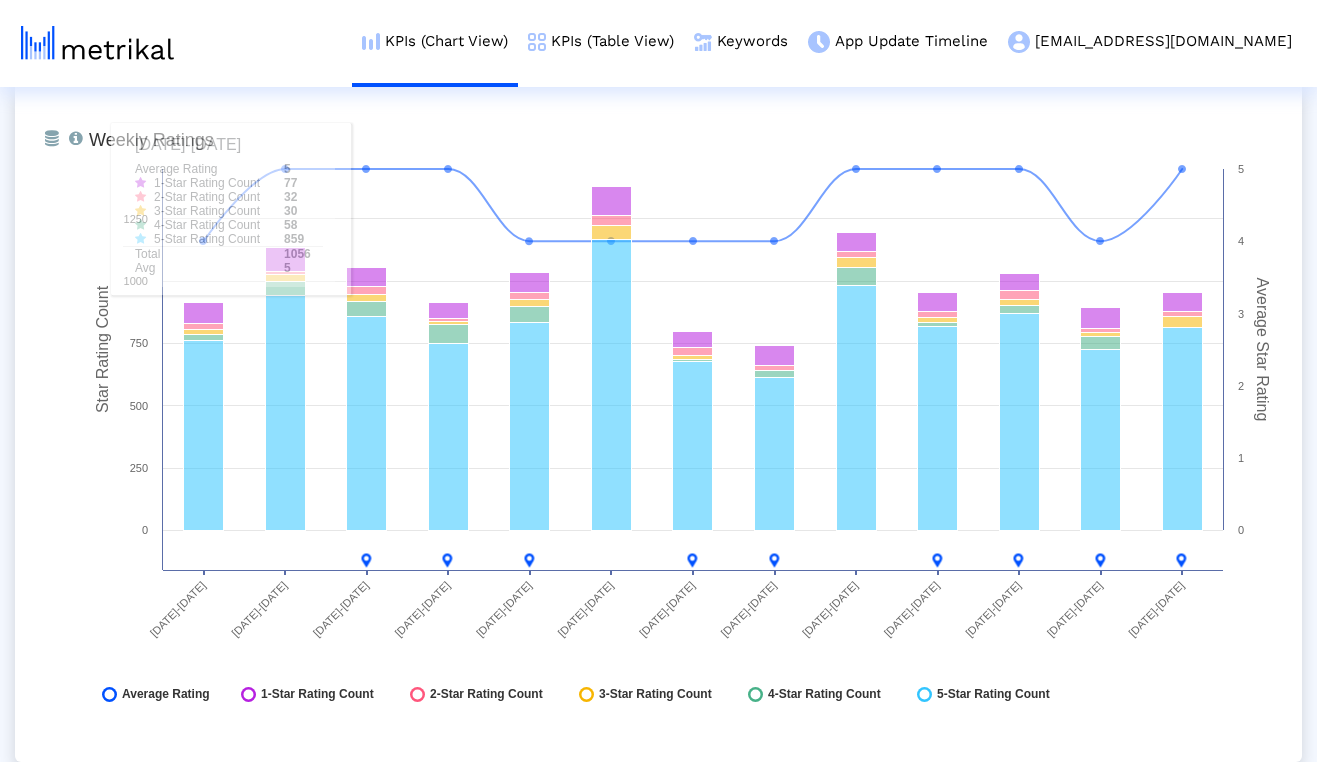 click on "KPIs (Chart View)  KPIs (Table View)  Keywords   App Update Timeline  offerup@shyftup.com   Keyword Manager  Customer Settings  Admin  Documentation  Logout" at bounding box center [677, 43] 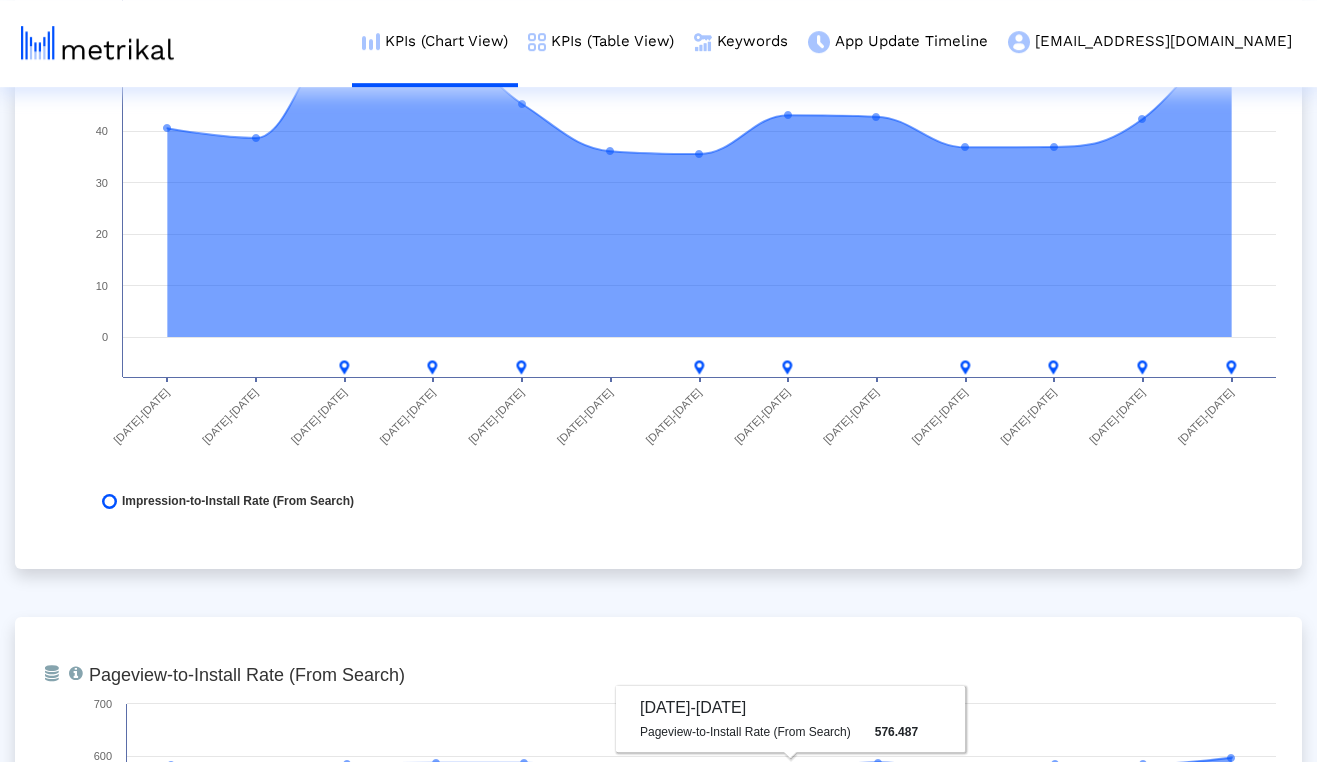 scroll, scrollTop: 3936, scrollLeft: 0, axis: vertical 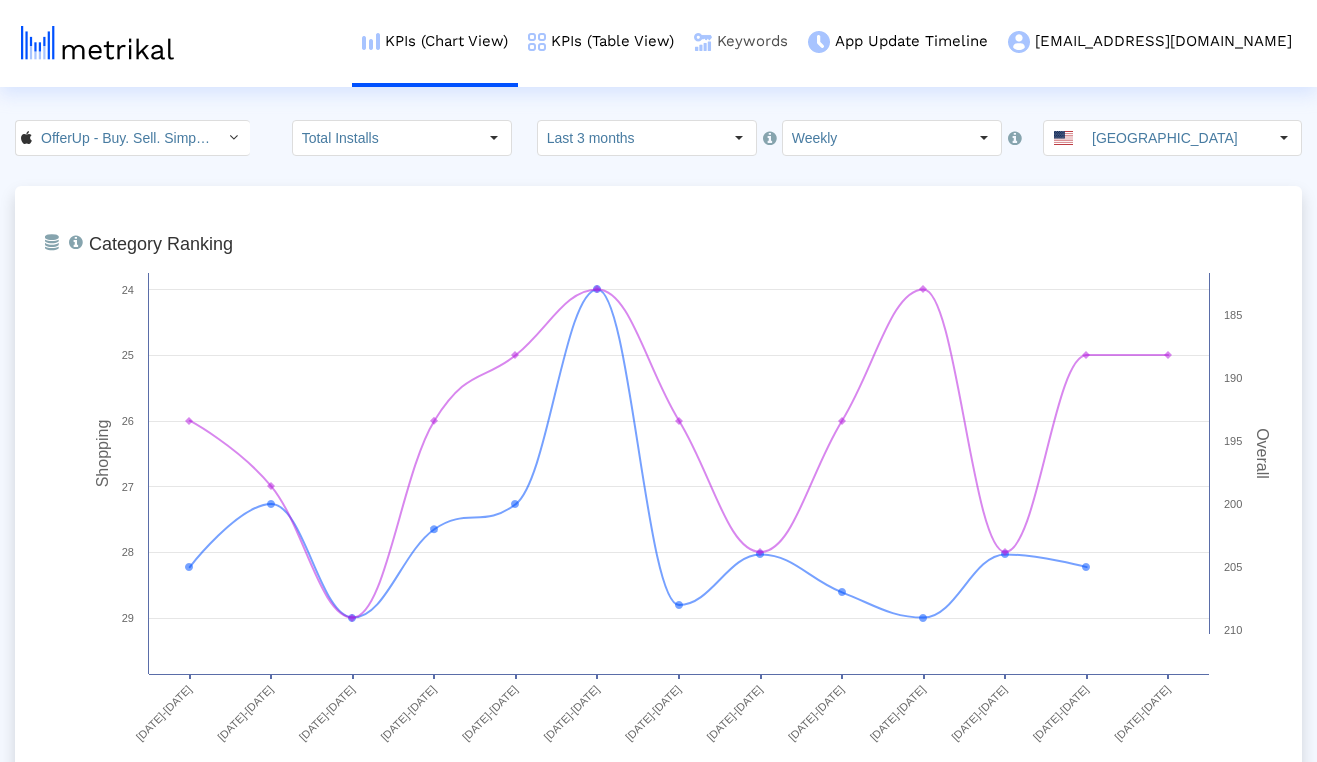 click on "Keywords" at bounding box center (741, 41) 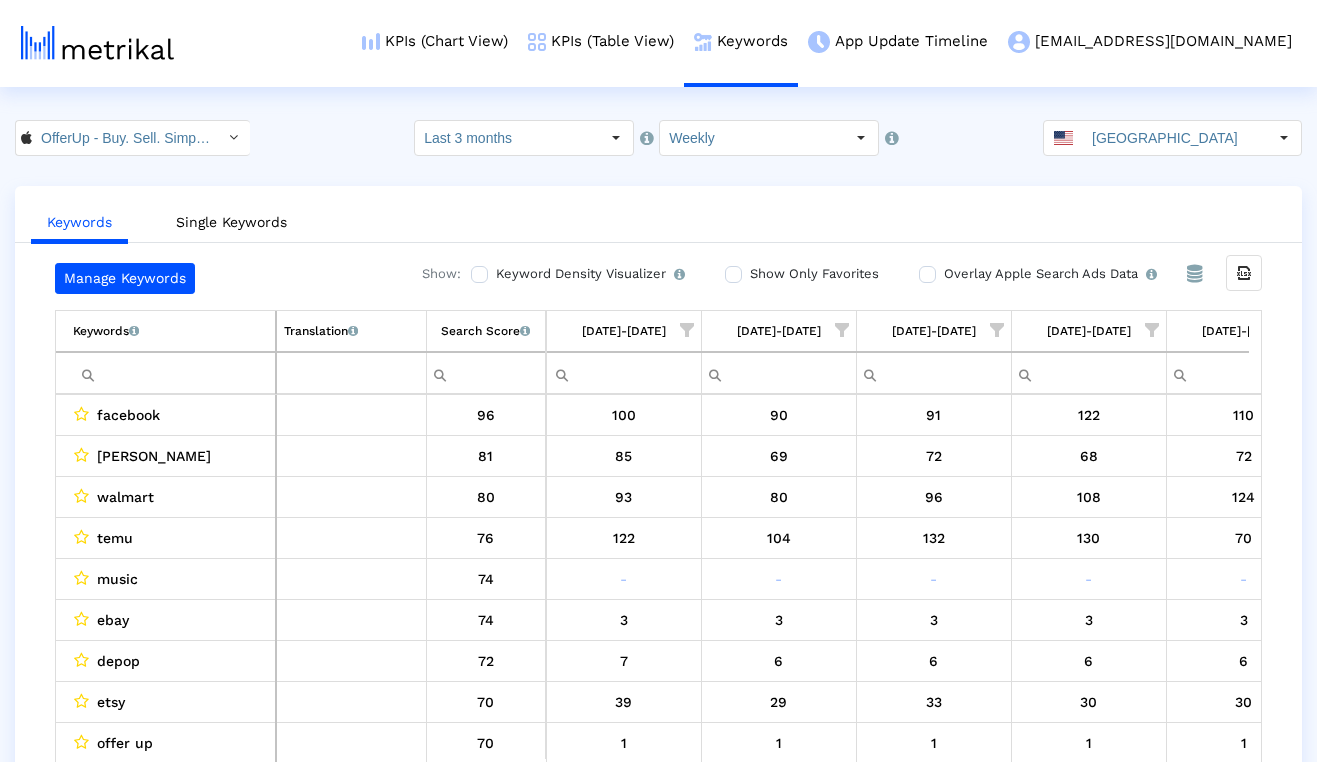 scroll, scrollTop: 0, scrollLeft: 1312, axis: horizontal 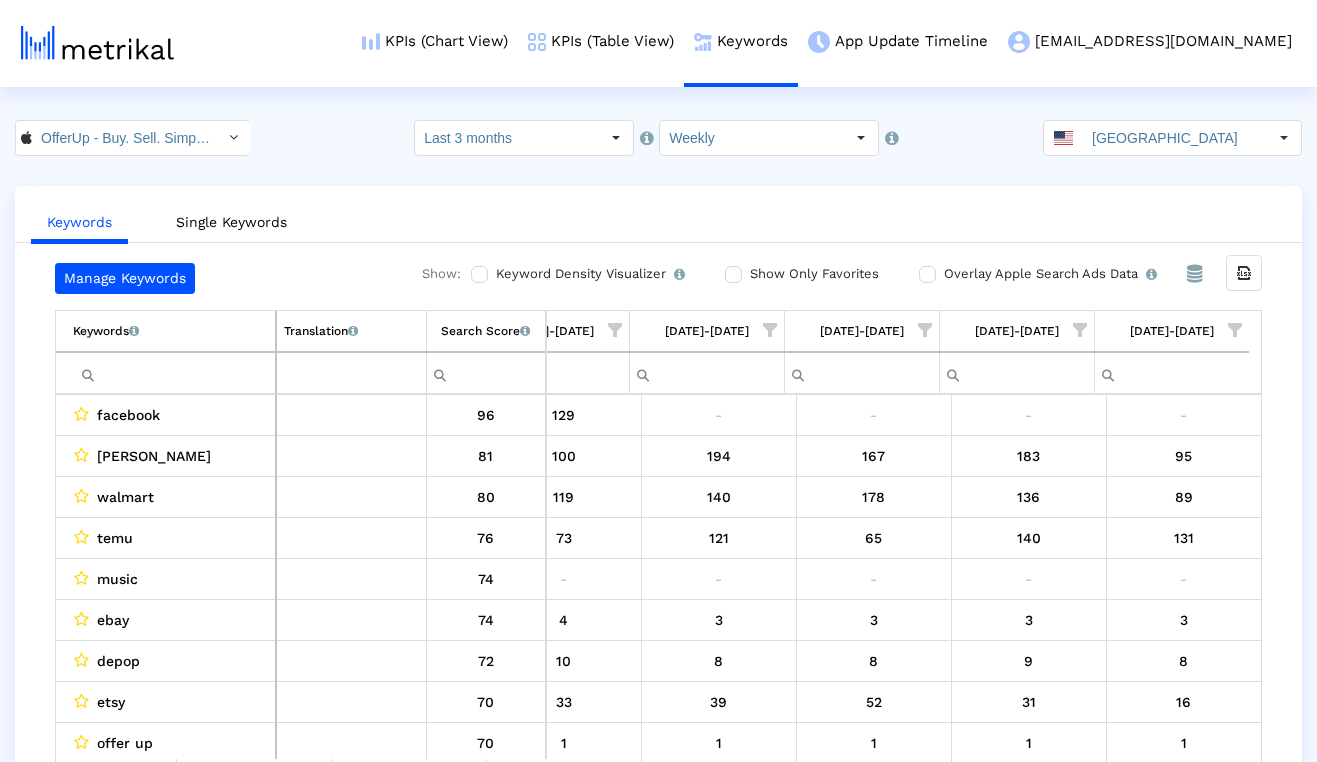 click at bounding box center [174, 373] 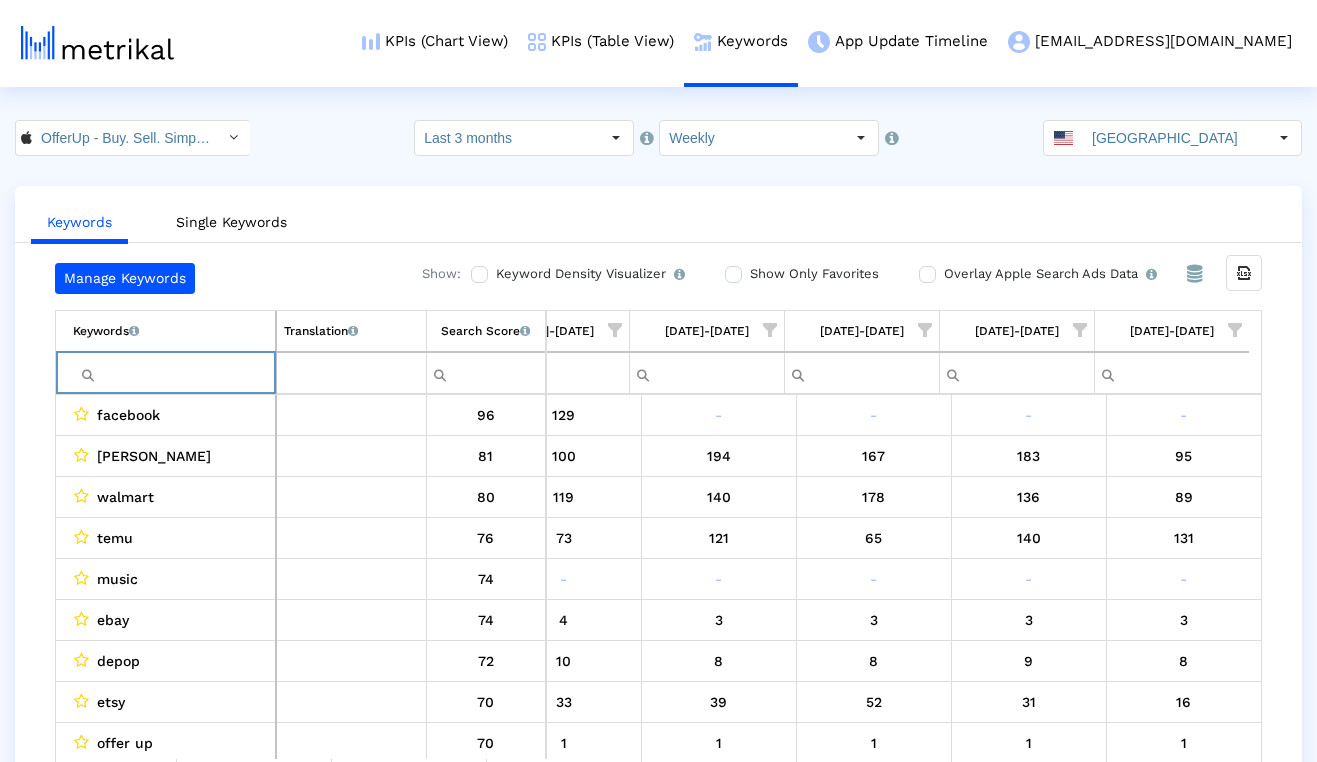 paste on "ebay" 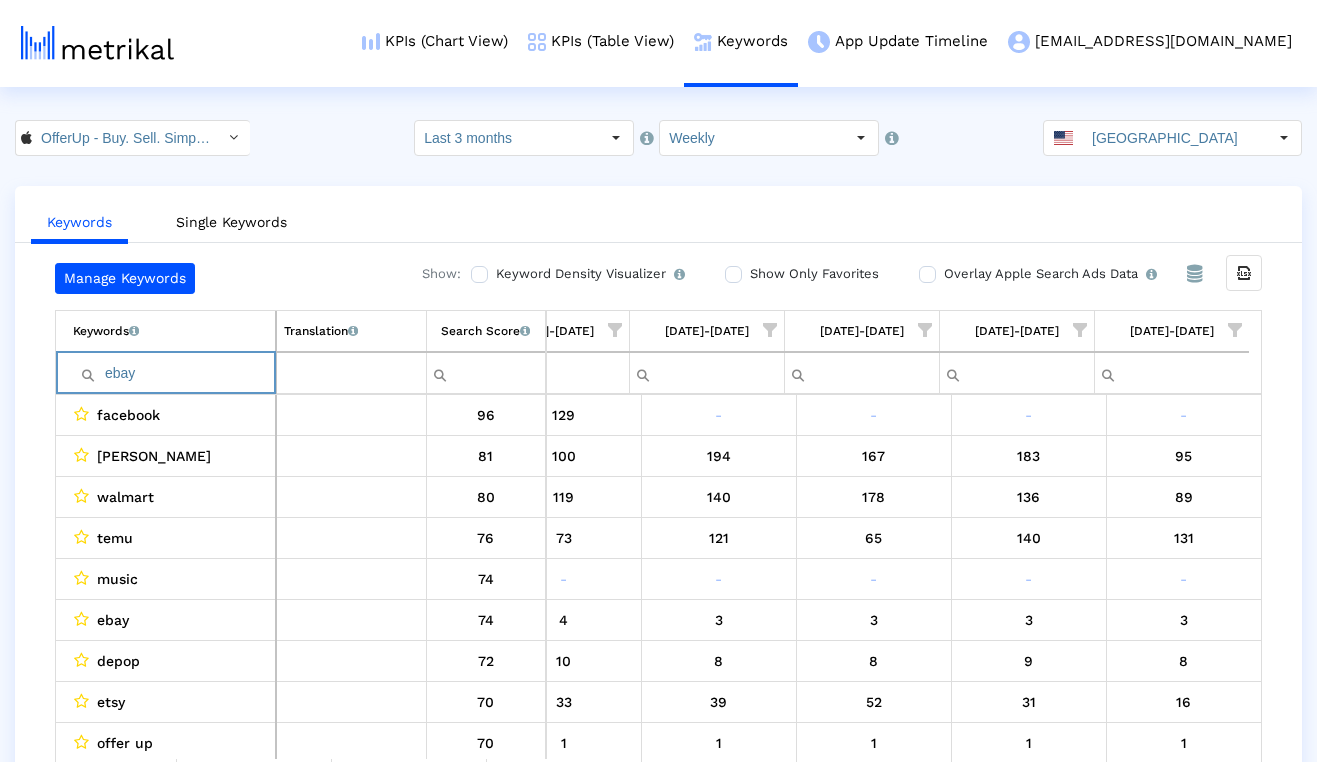 scroll, scrollTop: 0, scrollLeft: 1300, axis: horizontal 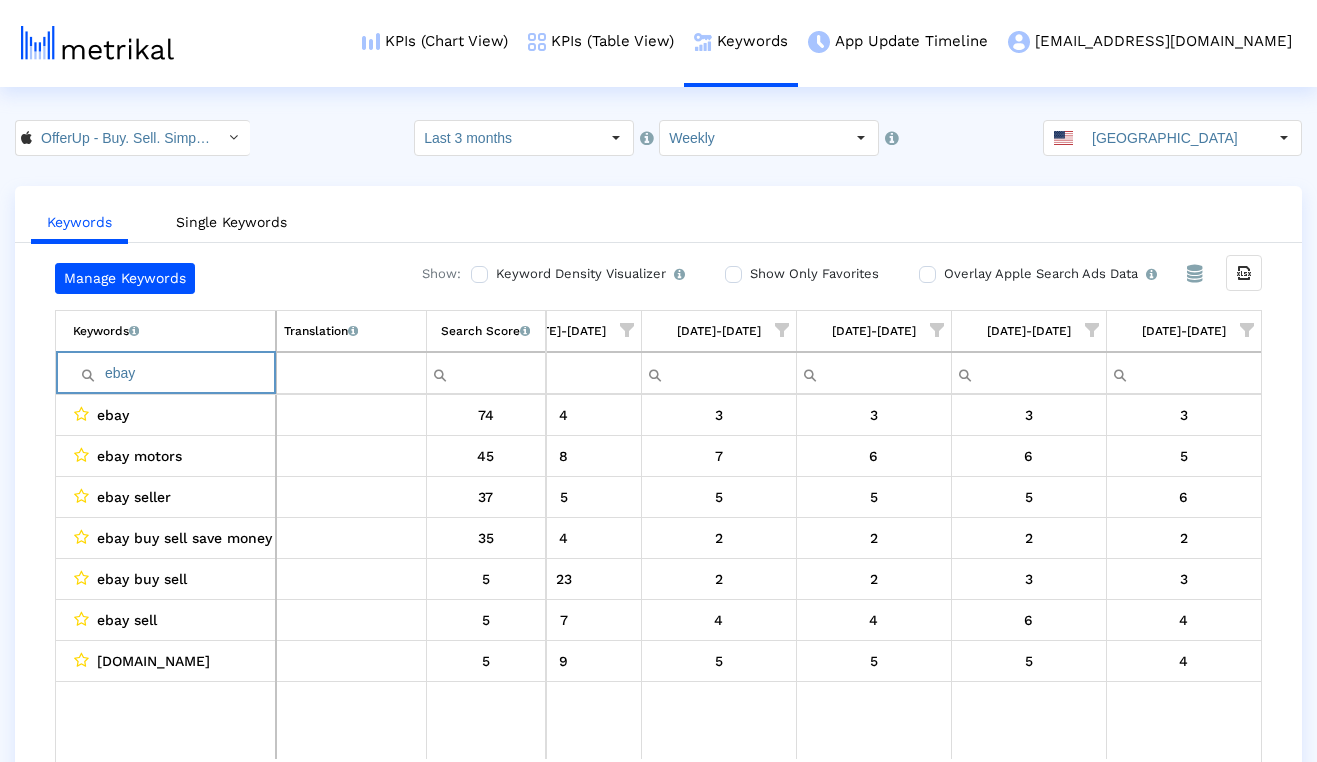 paste on "poshmark" 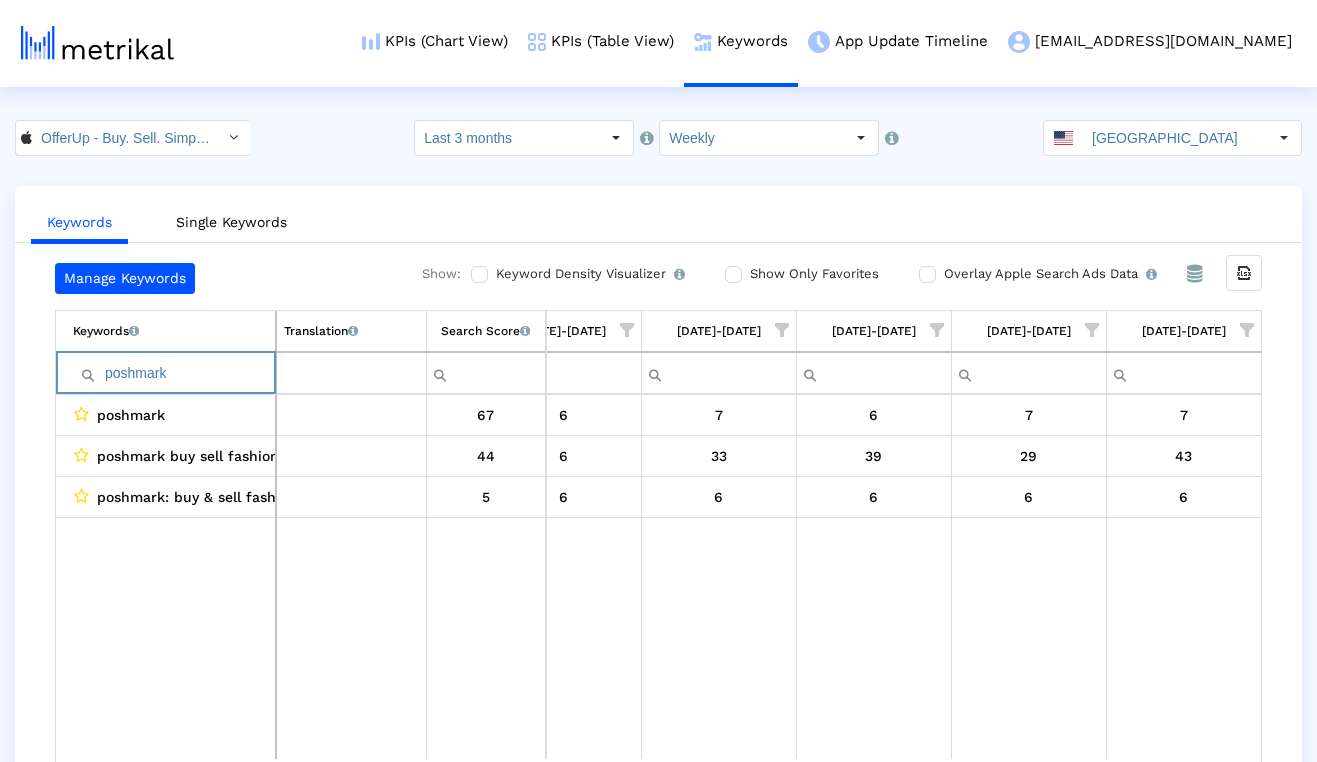 paste on "mercari" 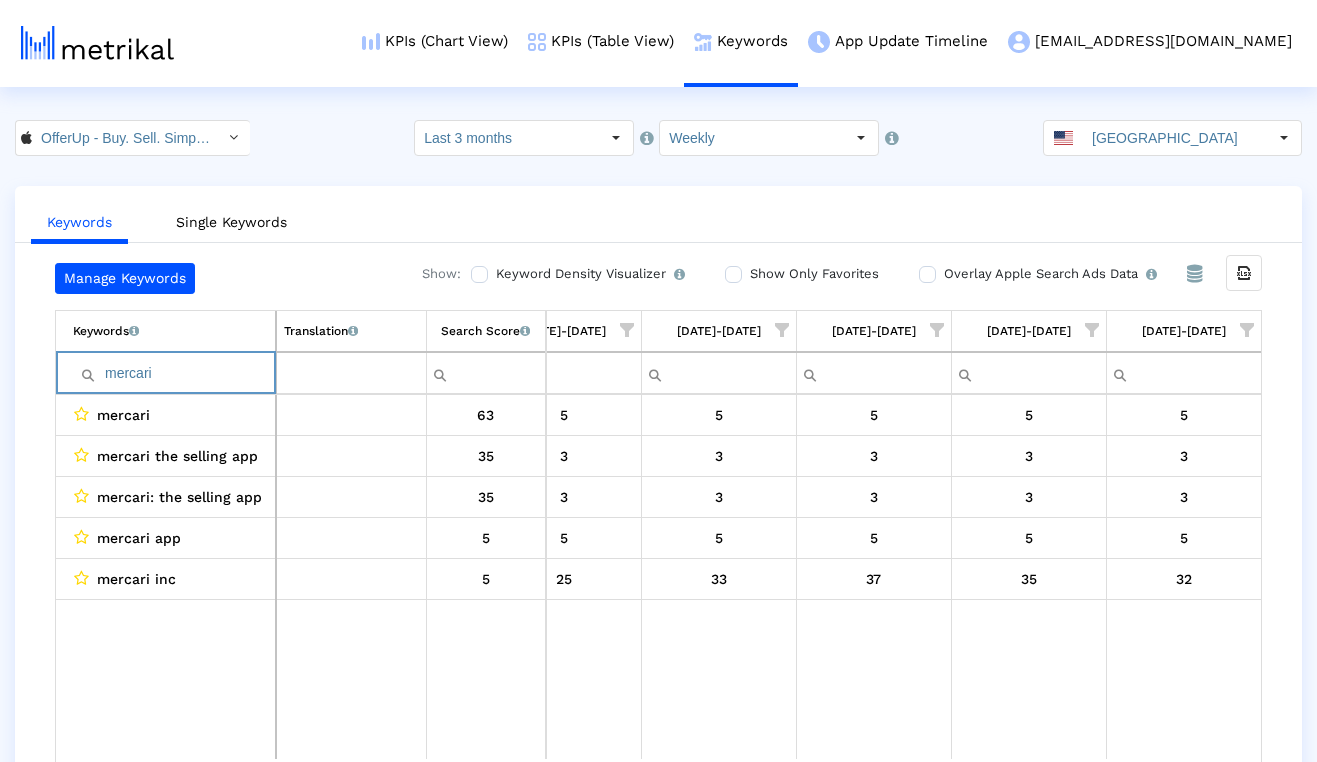 paste on "craigslist" 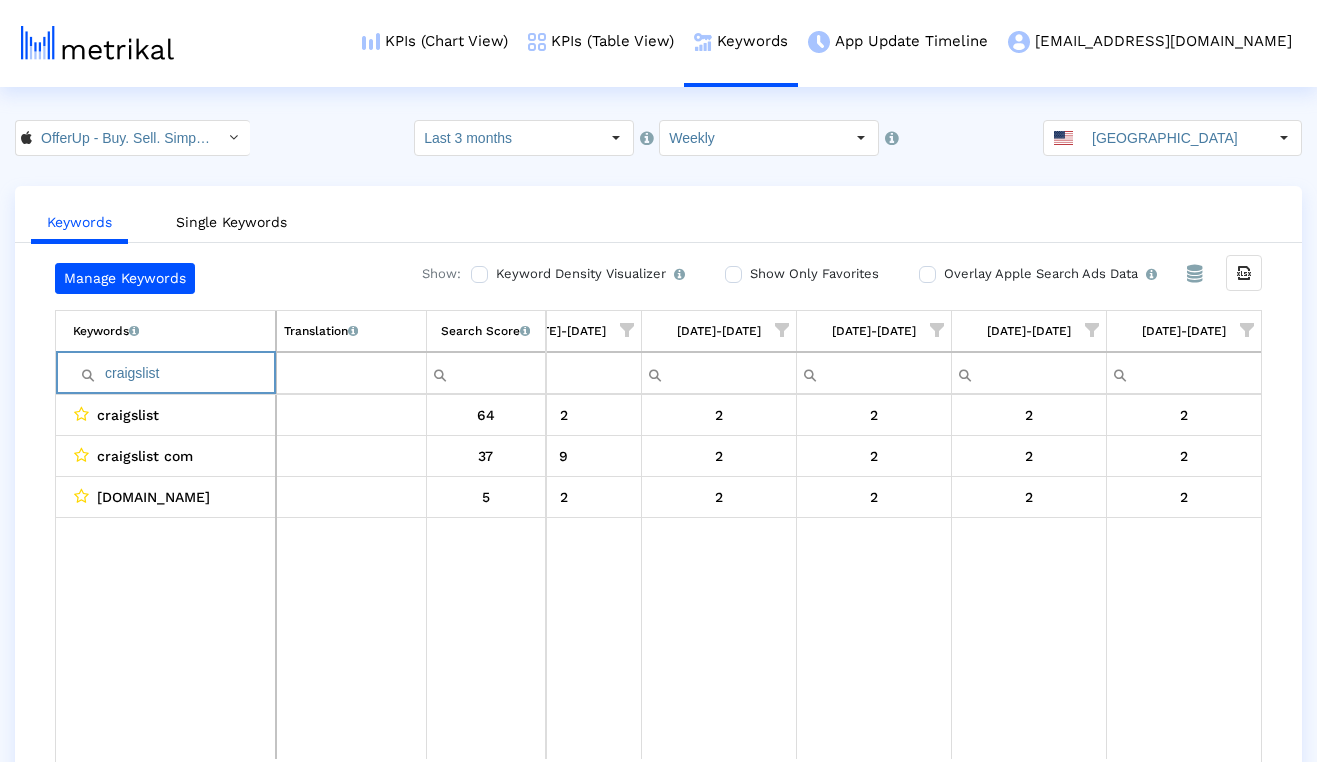 paste on "marketplace" 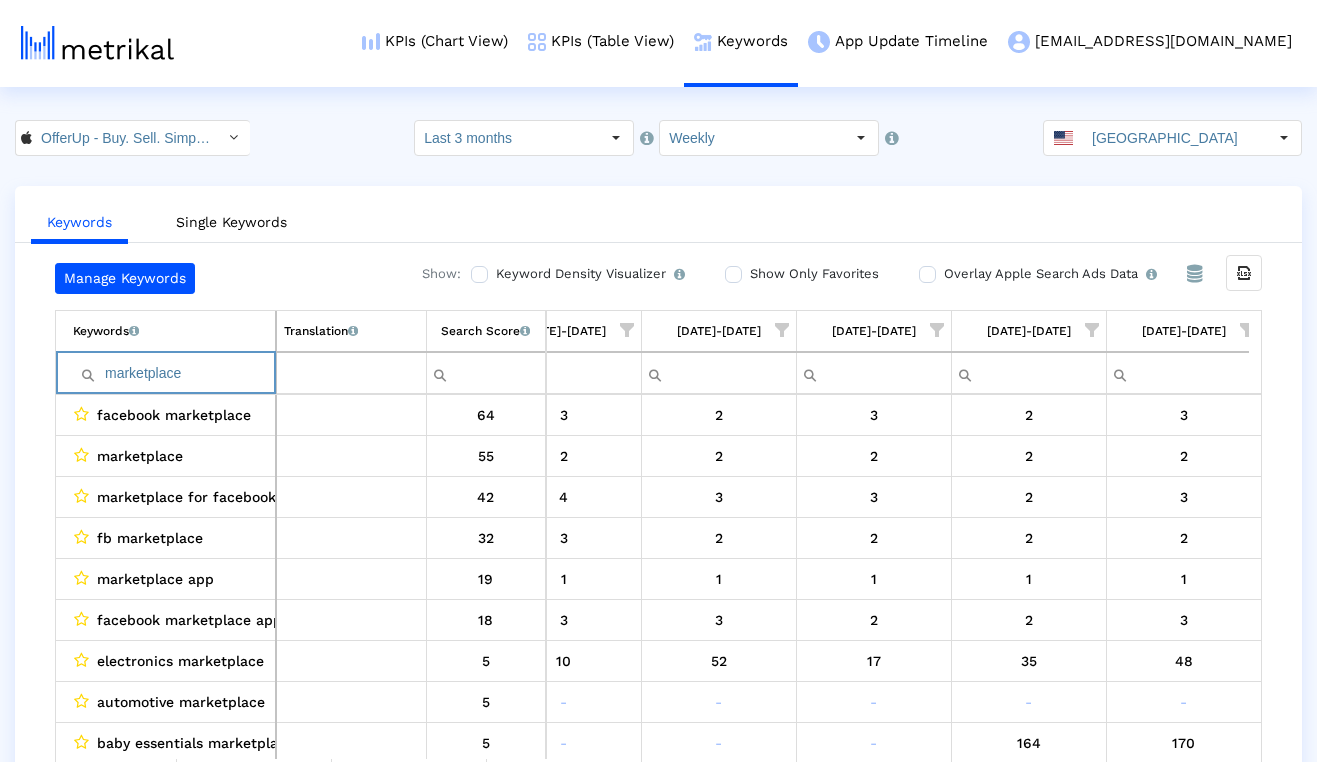 paste on "sell" 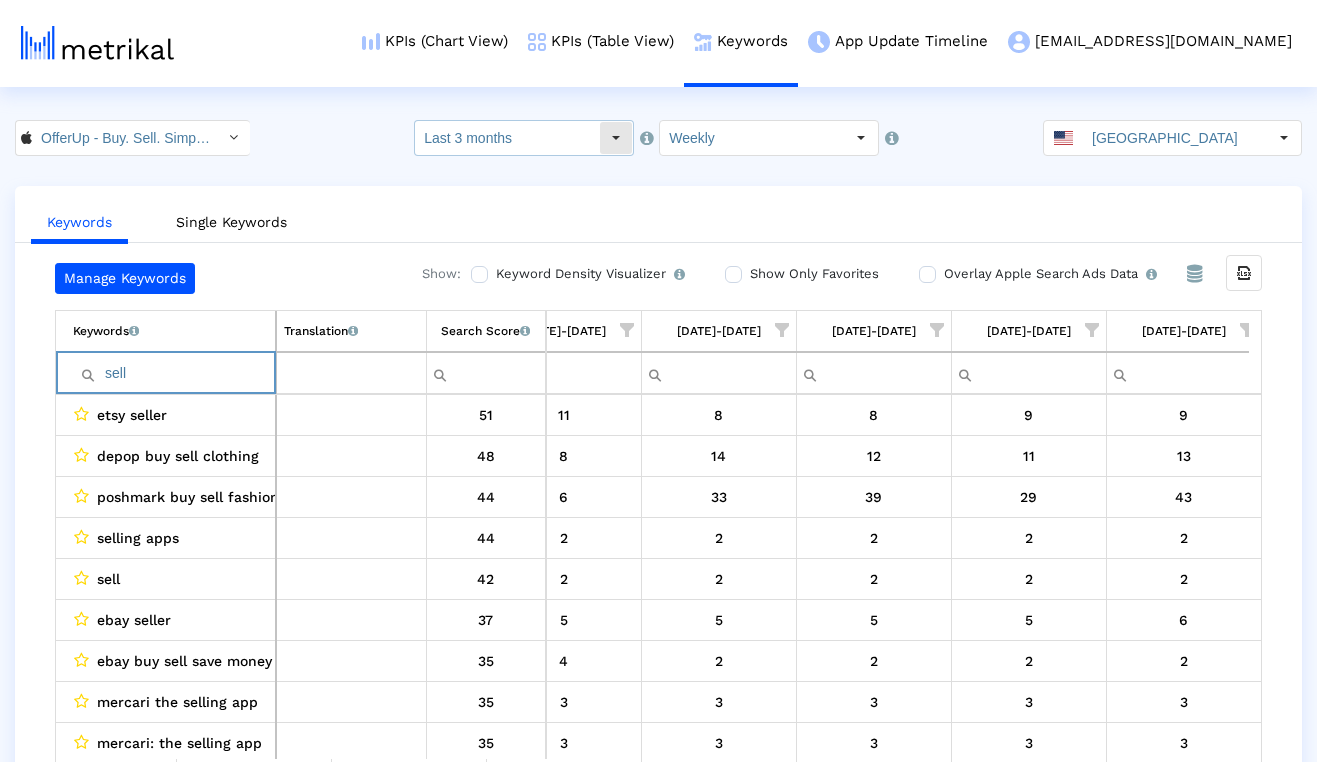 paste on "thredup" 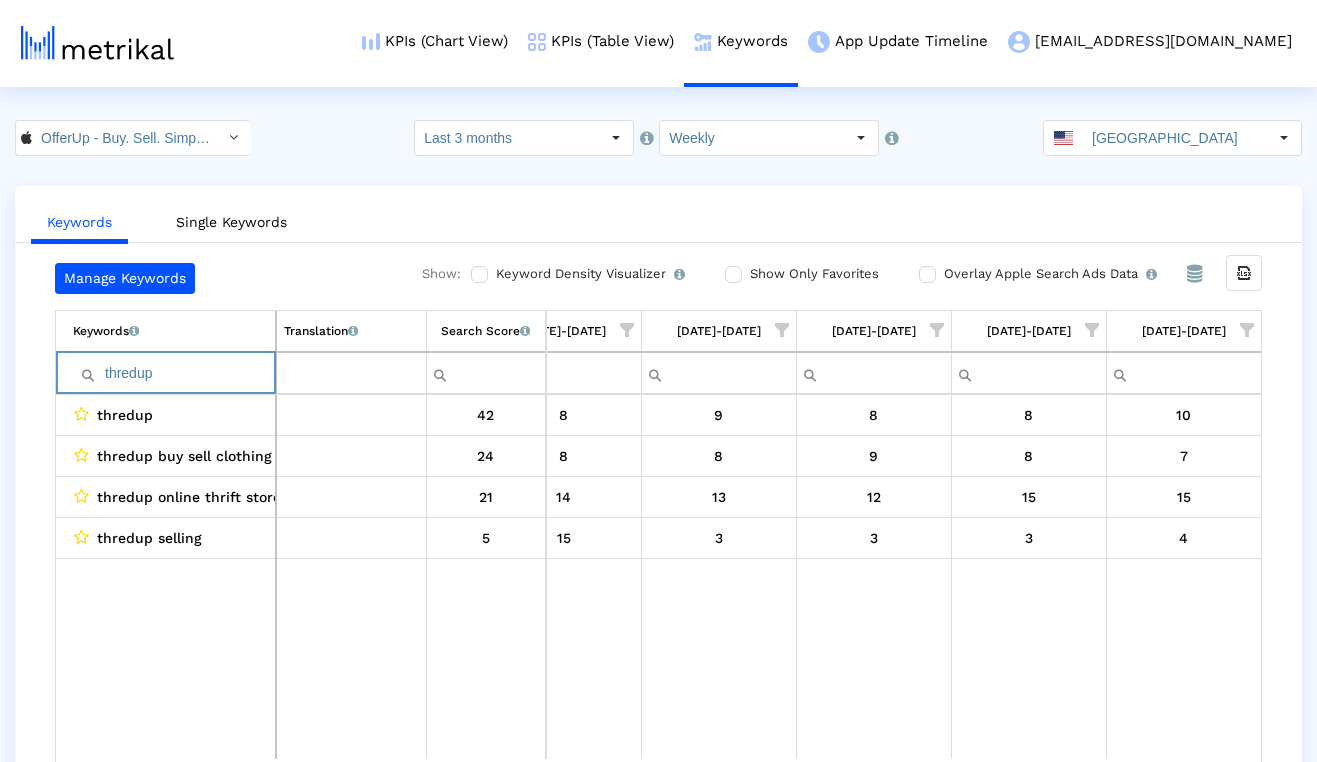 paste on "buy" 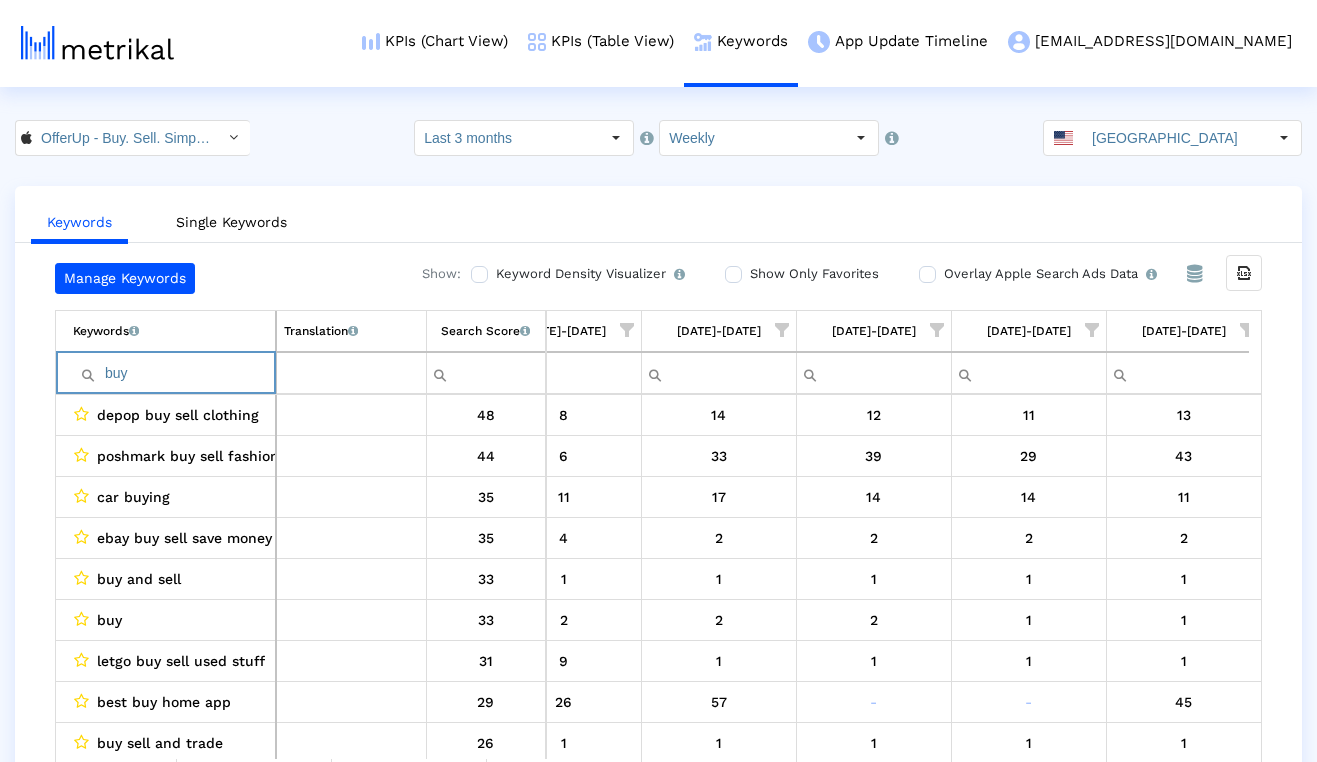 type on "buy" 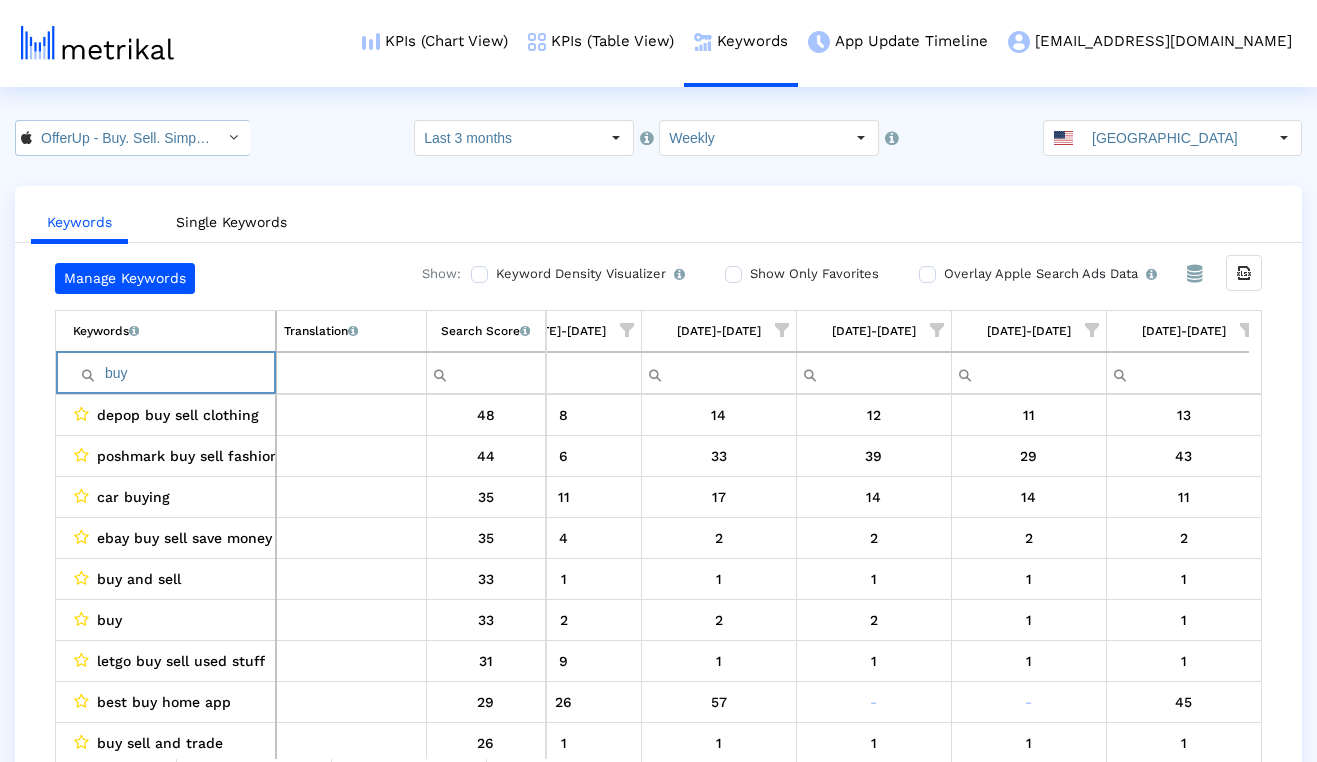 click on "OfferUp - Buy. Sell. Simple. < 468996152 >" 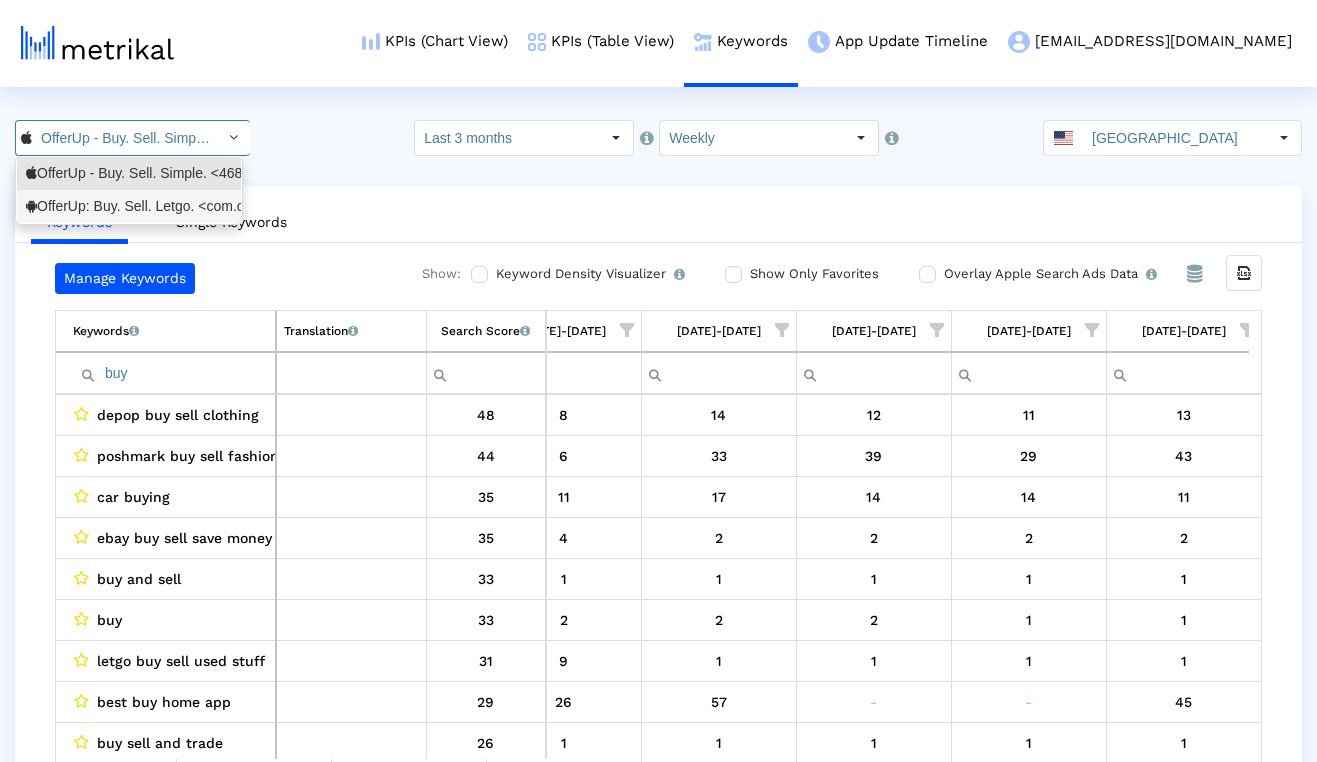 click on "OfferUp: Buy. Sell. Letgo. <com.offerup>" at bounding box center (129, 206) 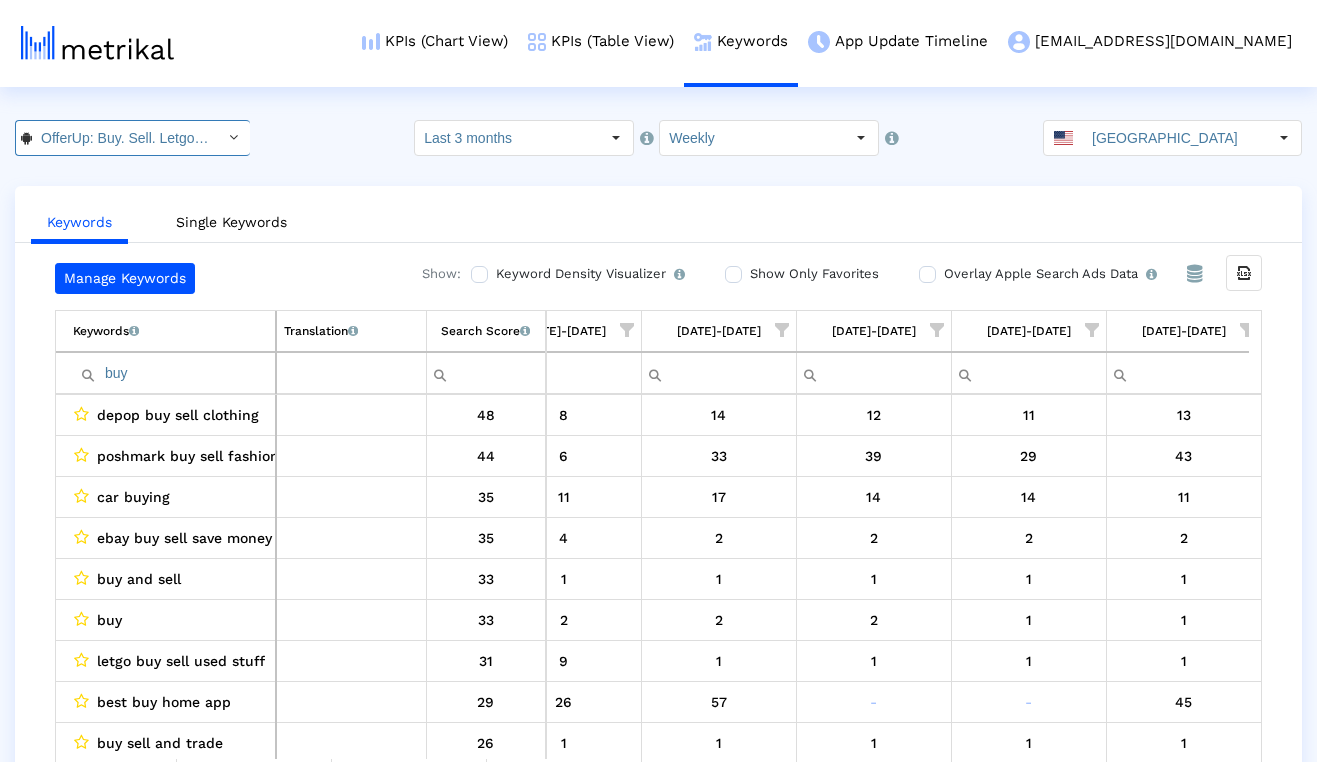 scroll, scrollTop: 0, scrollLeft: 102, axis: horizontal 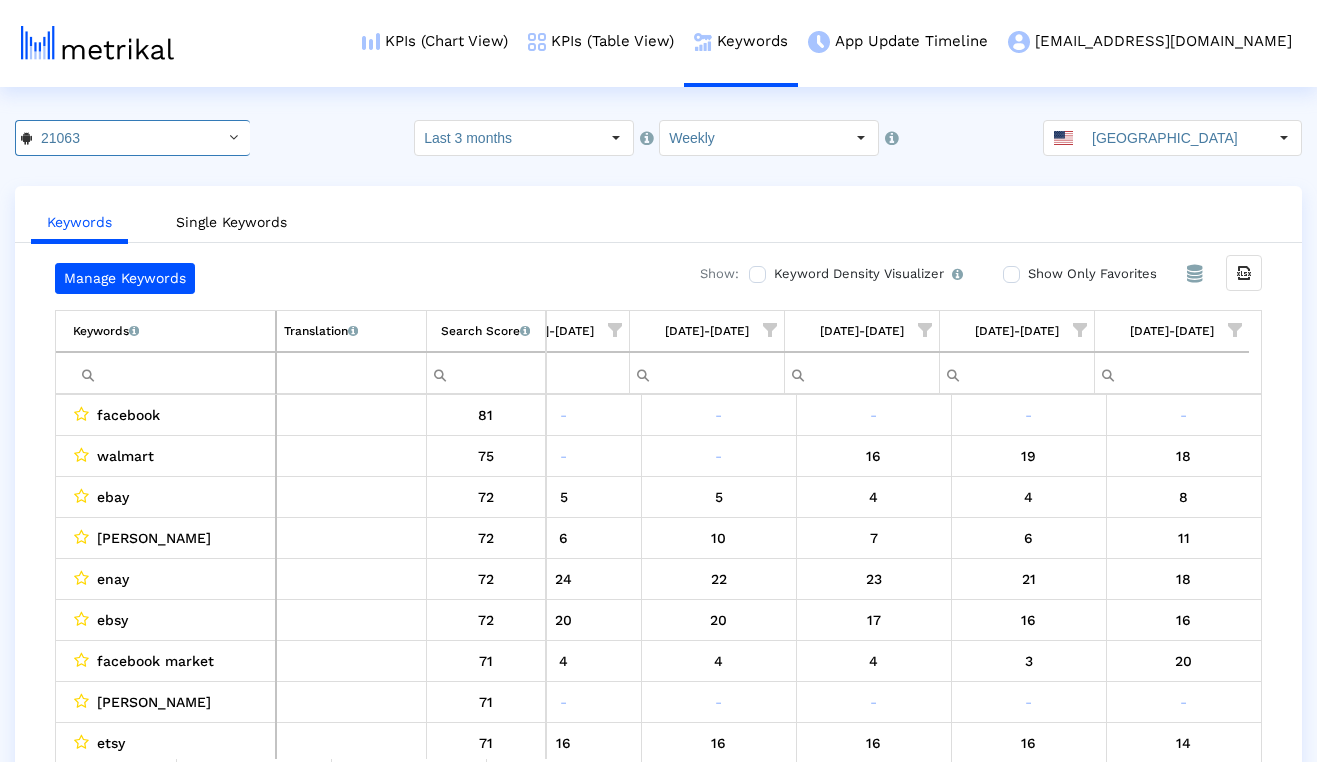 click at bounding box center [174, 373] 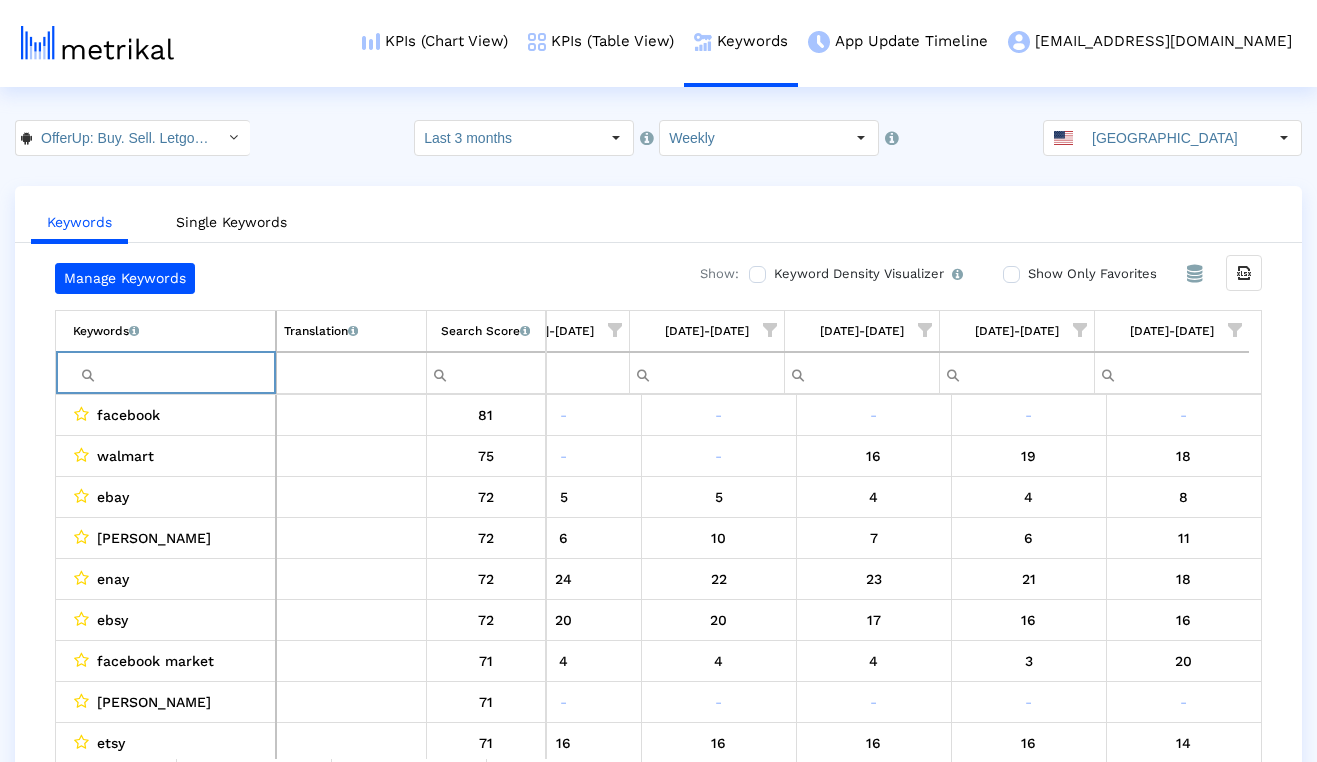 paste on "ebay" 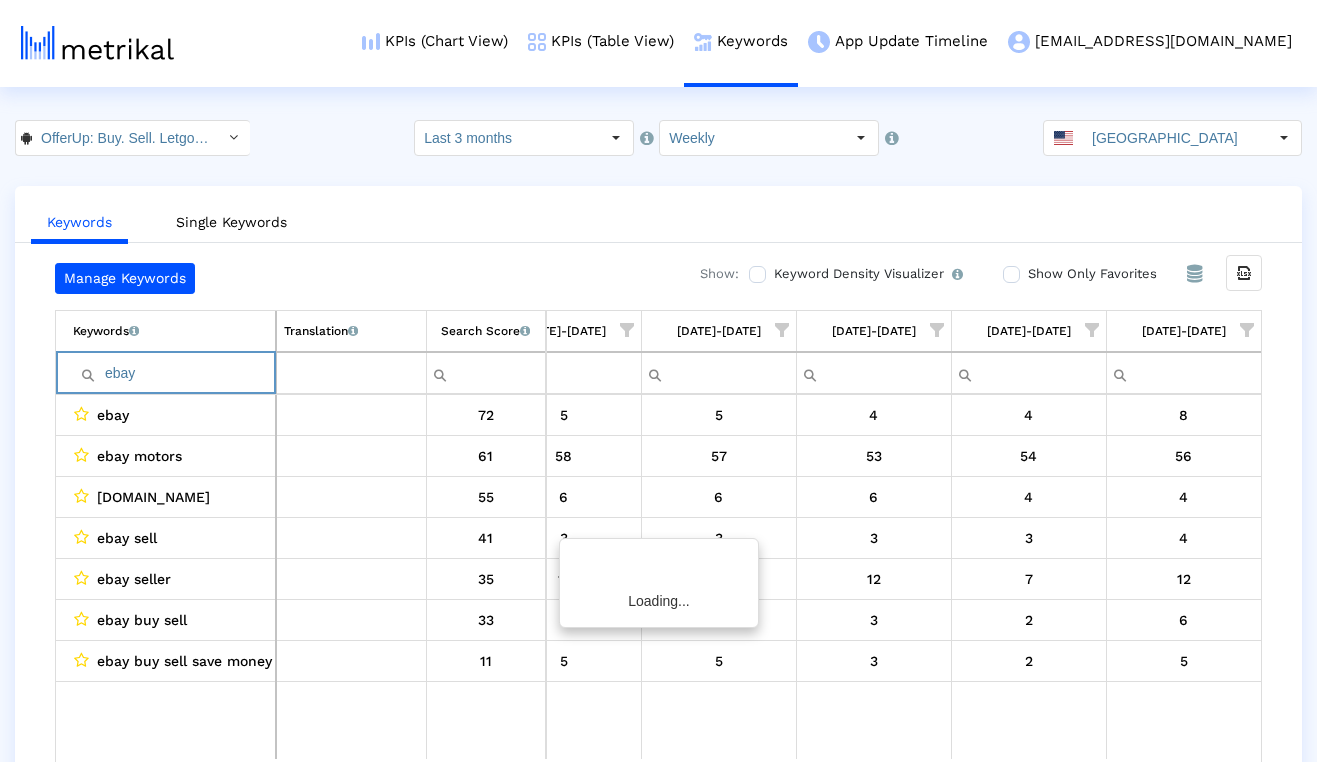 scroll, scrollTop: 0, scrollLeft: 1300, axis: horizontal 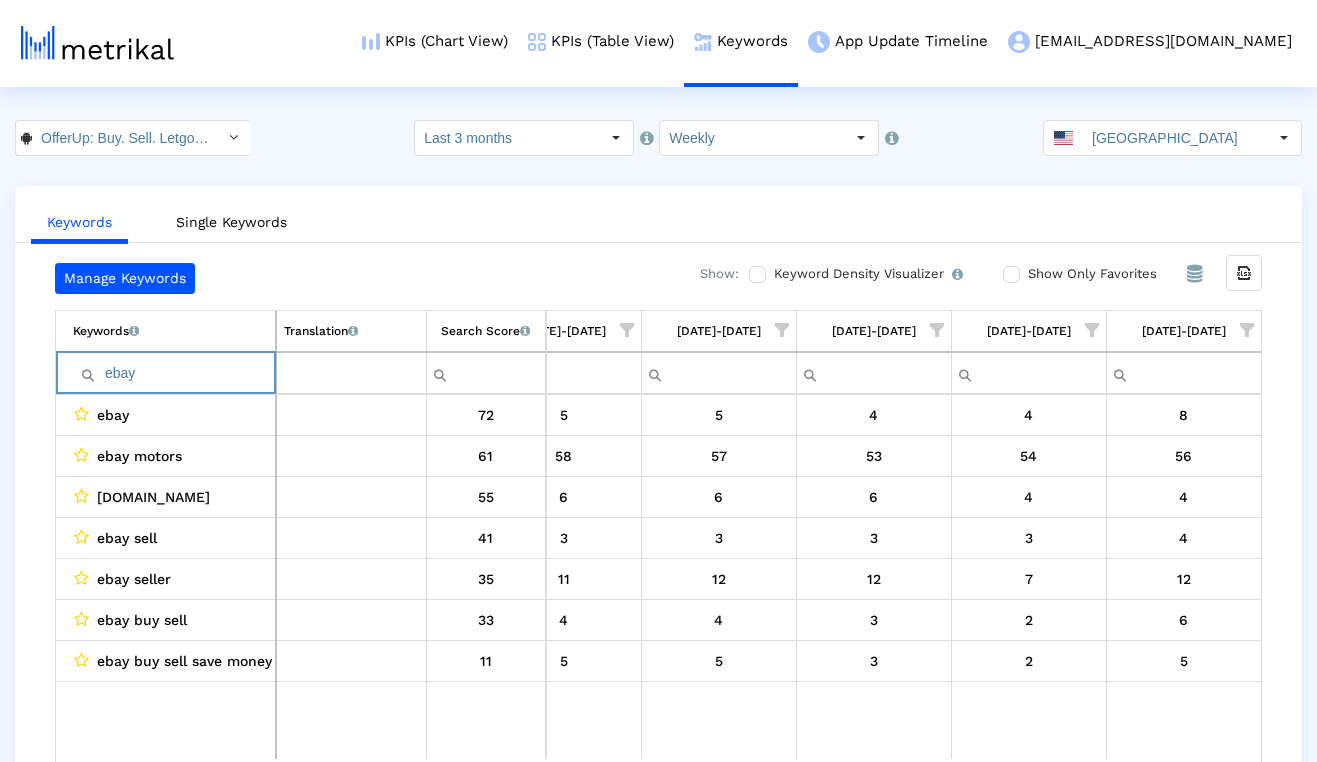 paste on "poshmark" 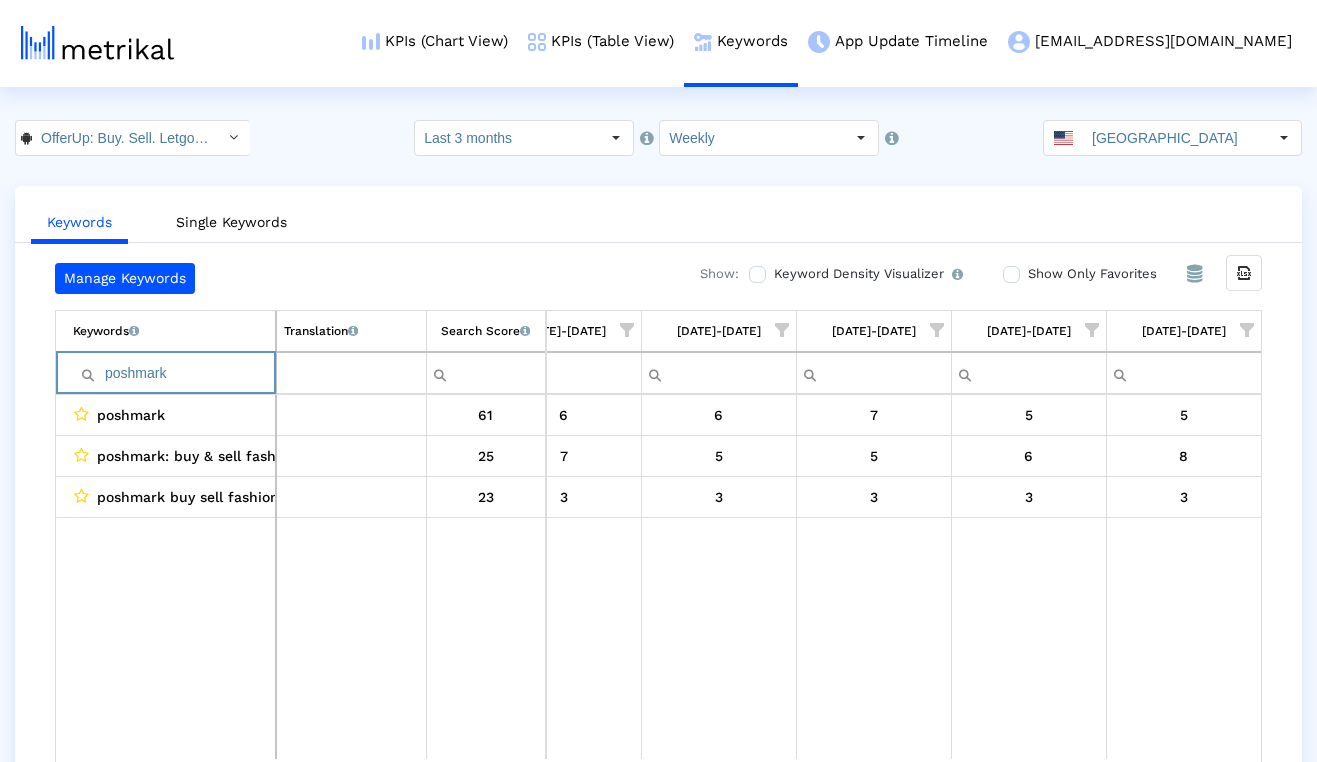 paste on "mercari" 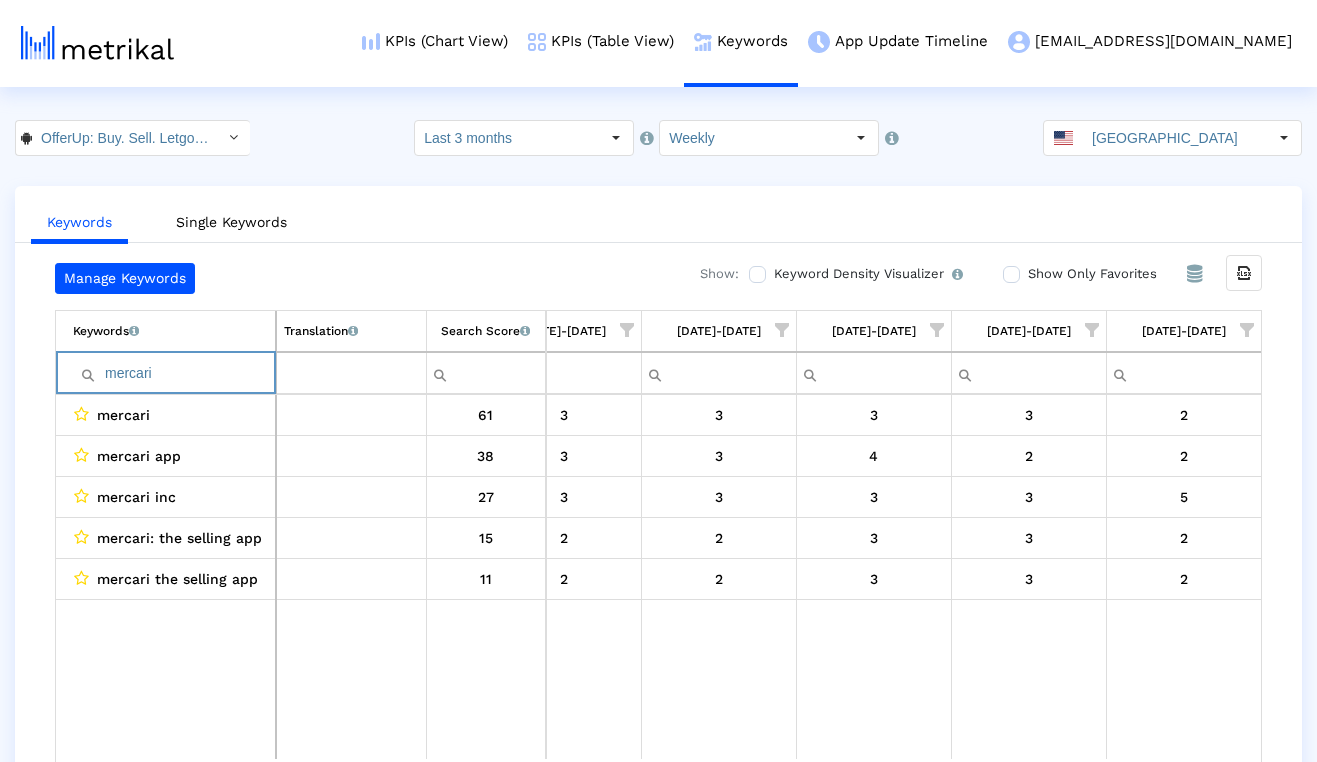 paste on "craigslist" 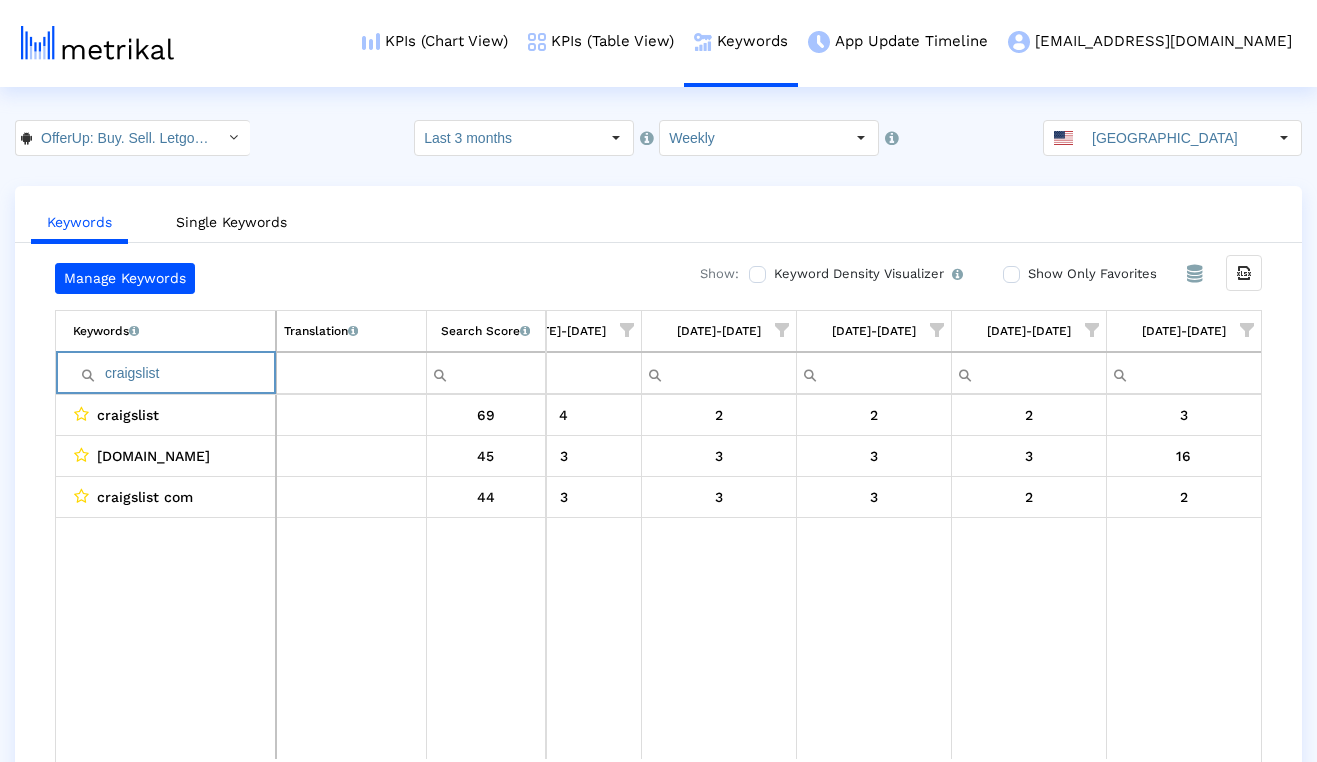 paste on "marketplace" 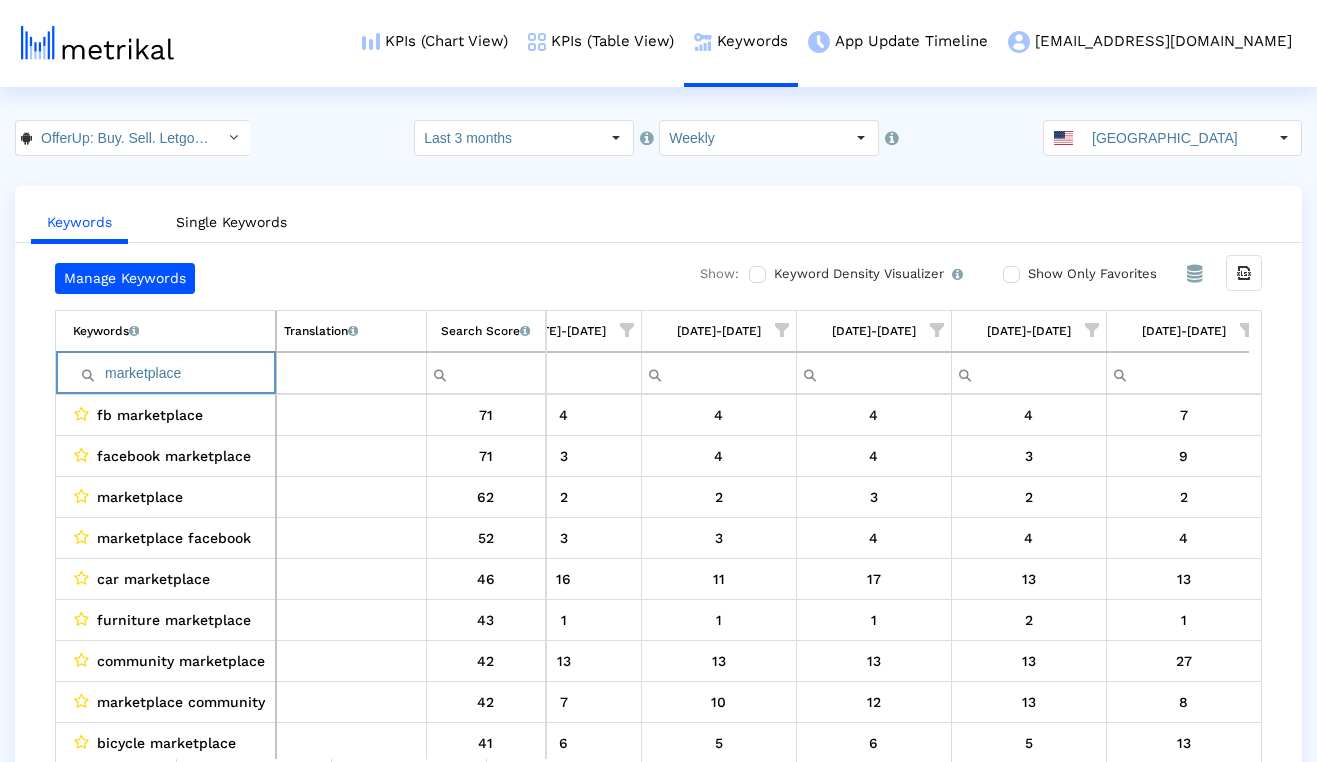 paste on "letgo" 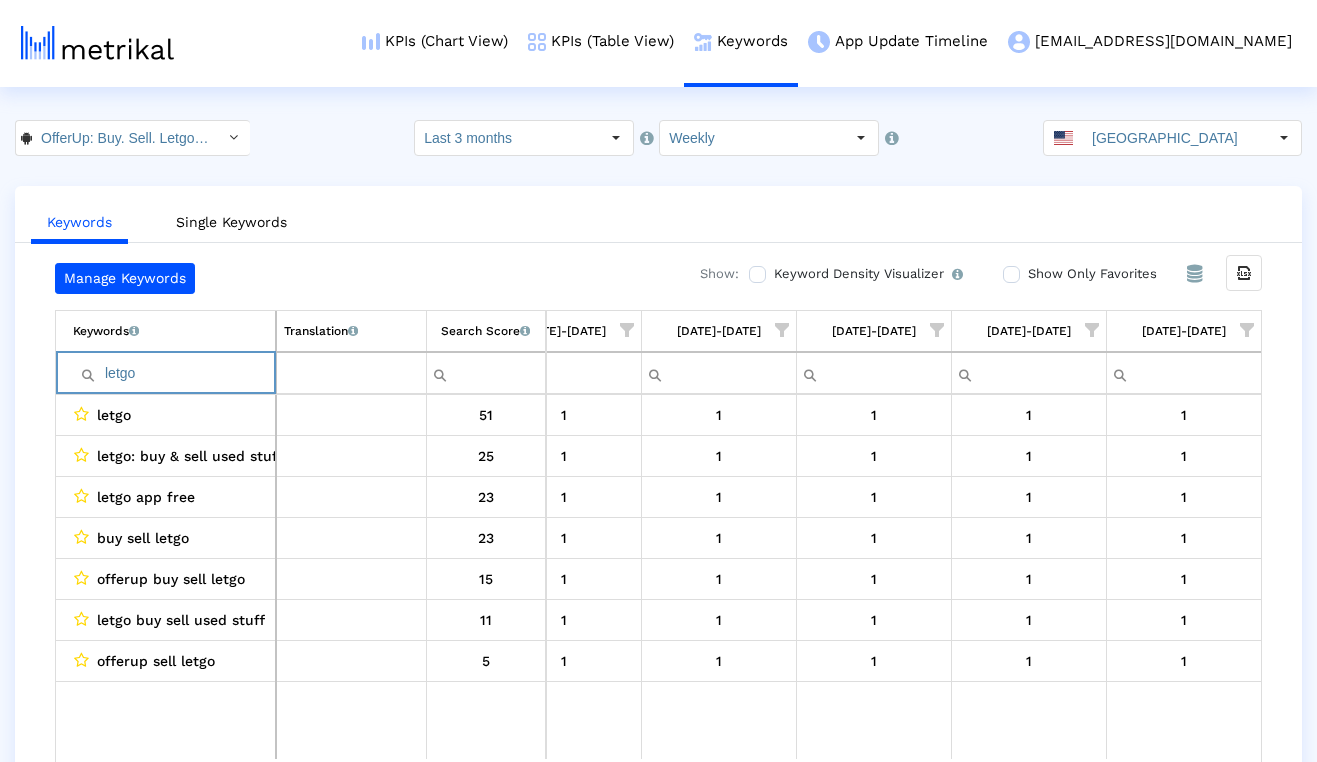 paste on "sell" 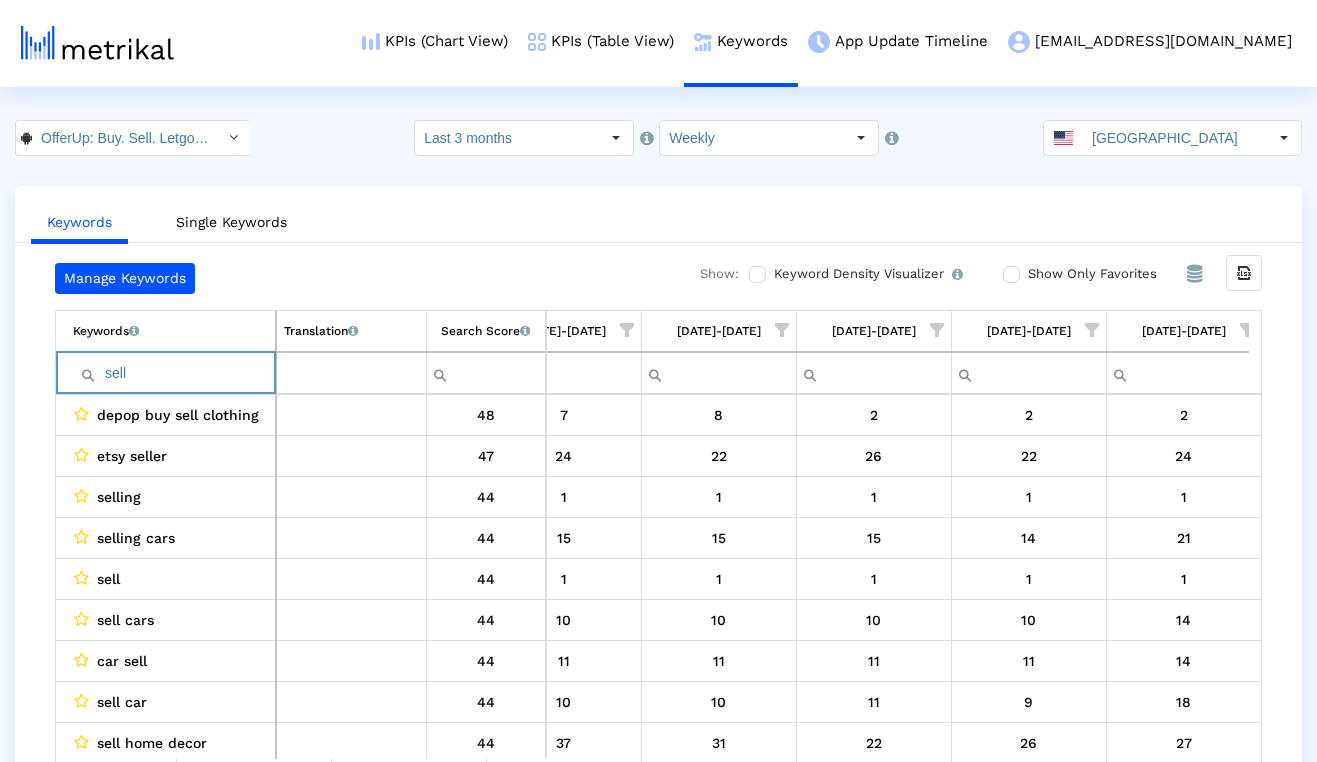 paste on "thredup" 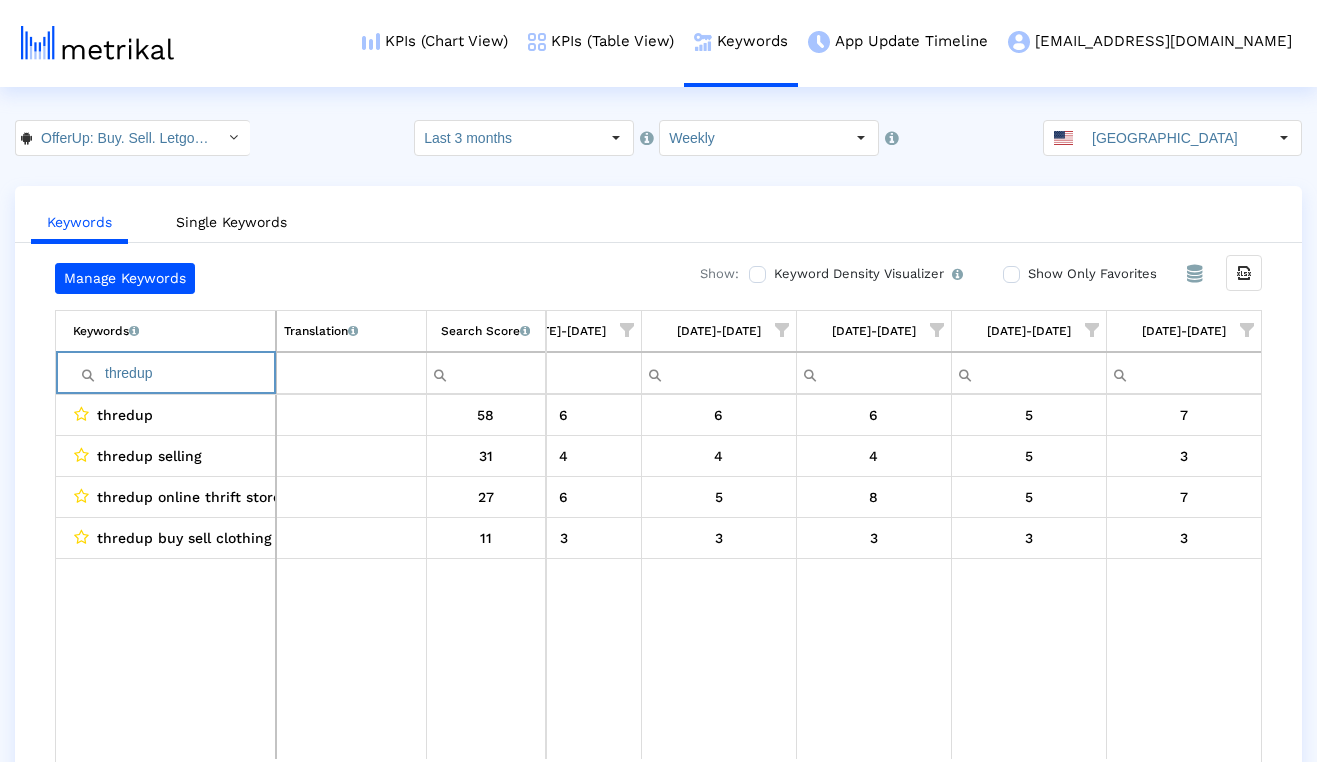 paste on "buy" 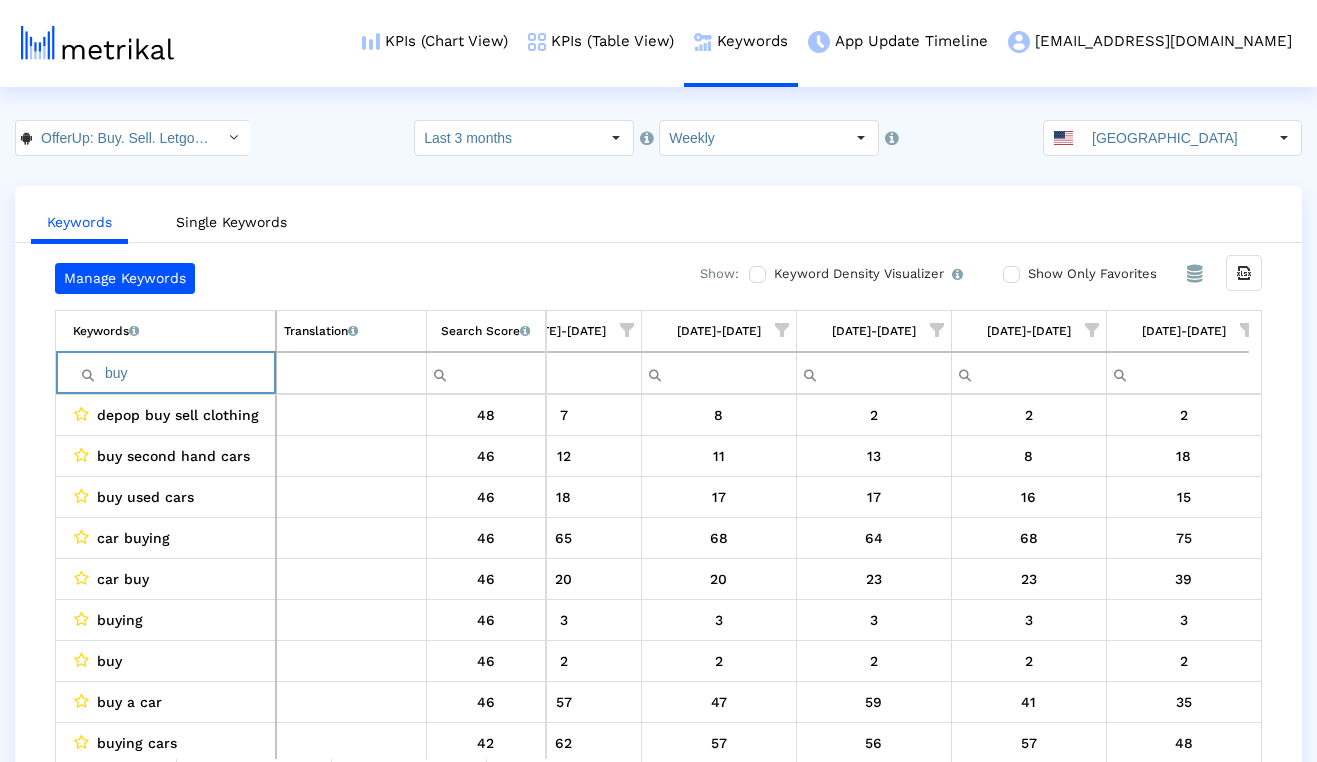 type on "buy" 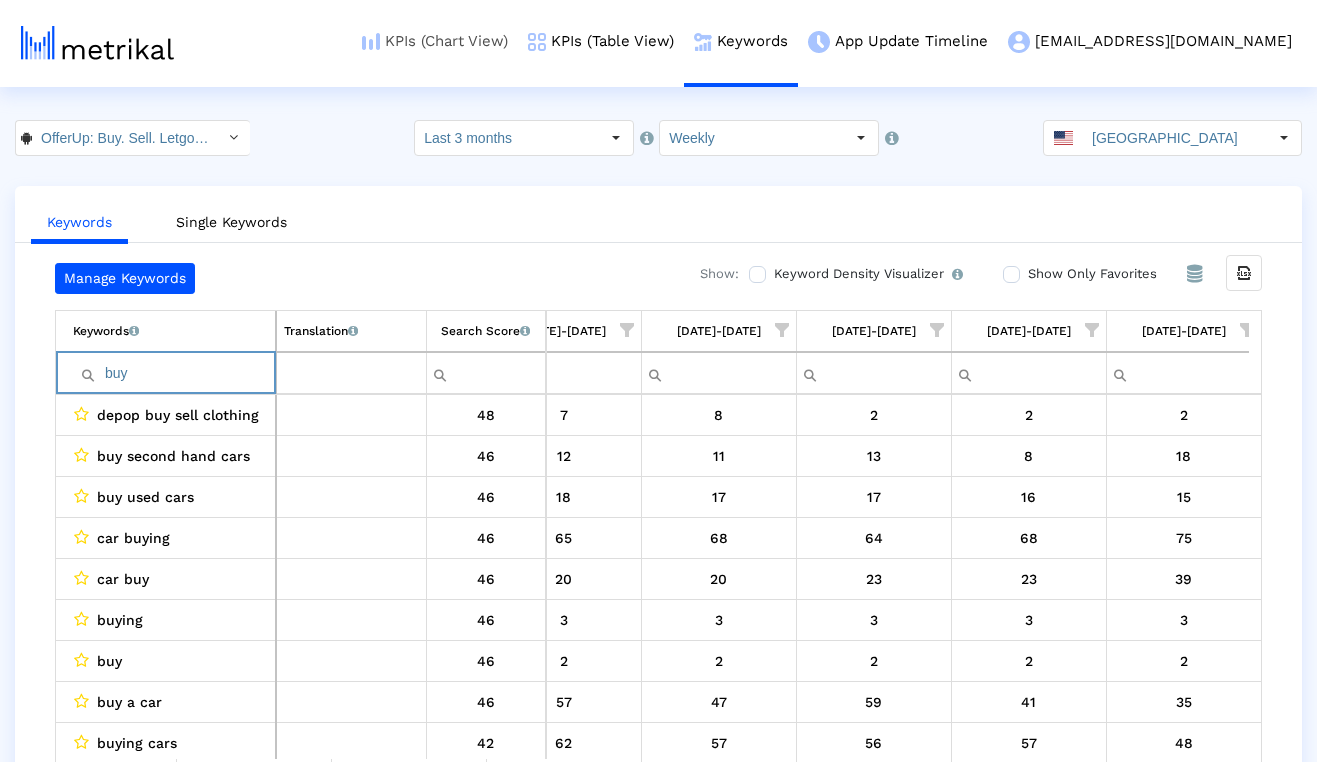 click on "KPIs (Chart View)" at bounding box center [435, 41] 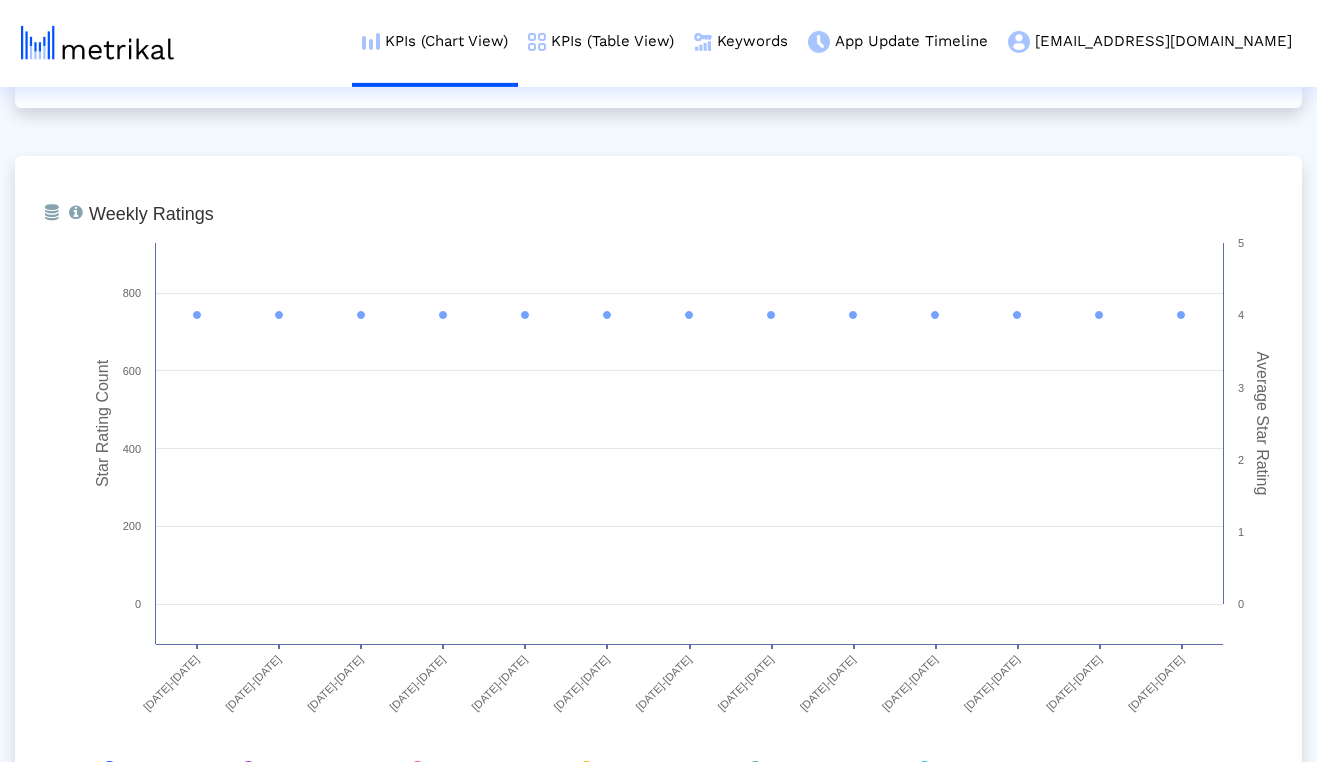 scroll, scrollTop: 2976, scrollLeft: 0, axis: vertical 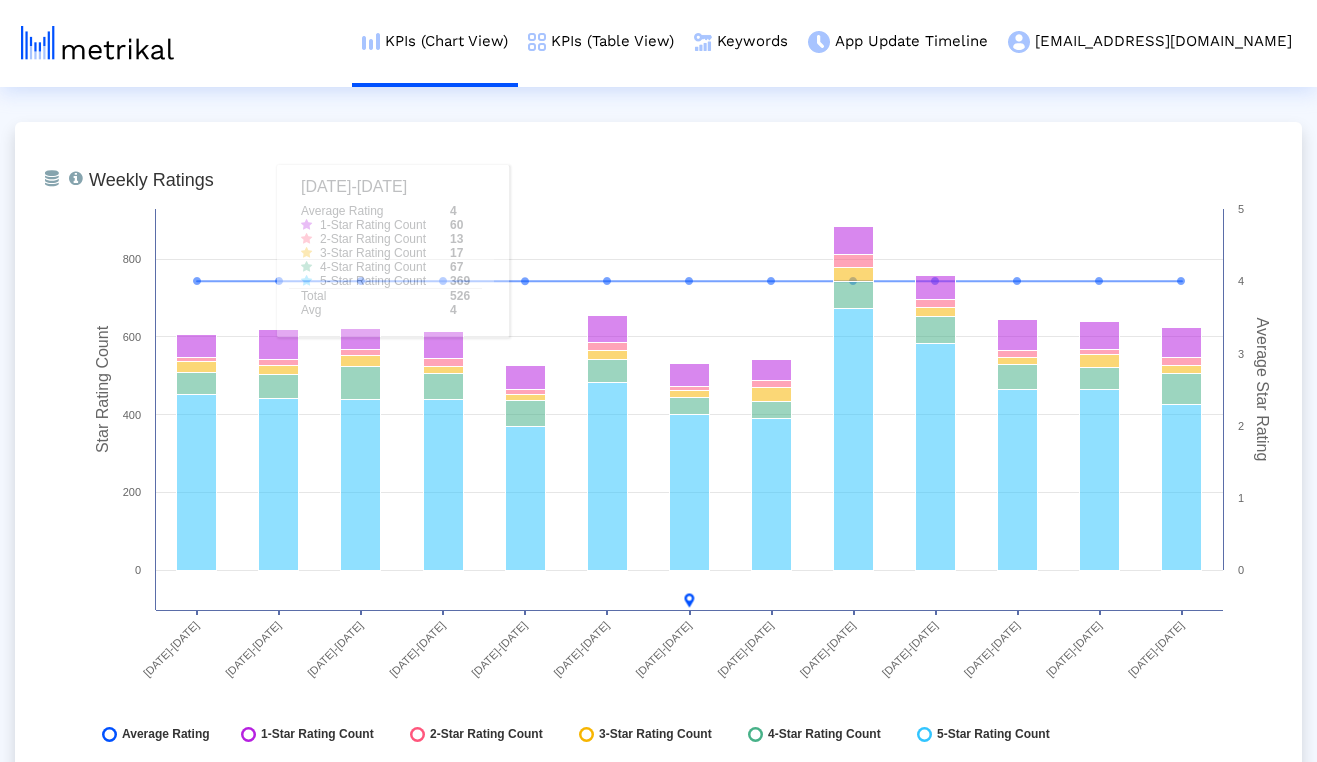 click on "From Database   Ranking of the app in the Overall and Category Charts.  Created with Highcharts 8.1.2 Shopping Overall Category Ranking 03/30/25-04/05/25 04/06/25-04/12/25 04/13/25-04/19/25 04/20/25-04/26/25 04/27/25-05/03/25 05/04/25-05/10/25 05/11/25-05/17/25 05/18/25-05/24/25 05/25/25-05/31/25 06/01/25-06/07/25 06/08/25-06/14/25 06/15/25-06/21/25 06/22/25-06/28/25 10 12 14 16 100 120 140 160
Overall - Free
Shopping - Free
From Database   Total installs that the app received from all sources separately for Devices and Users, reported by Google Play Developer Console.  Created with Highcharts 8.1.2 Total Installs (Device vs. User) 03/30/25-04/05/25 04/06/25-04/12/25 04/13/25-04/19/25 04/20/25-04/26/25 04/27/25-05/03/25 05/04/25-05/10/25 05/11/25-05/17/25 05/18/25-05/24/25 05/25/25-05/31/25 06/01/25-06/07/25 06/08/25-06/14/25 60k" 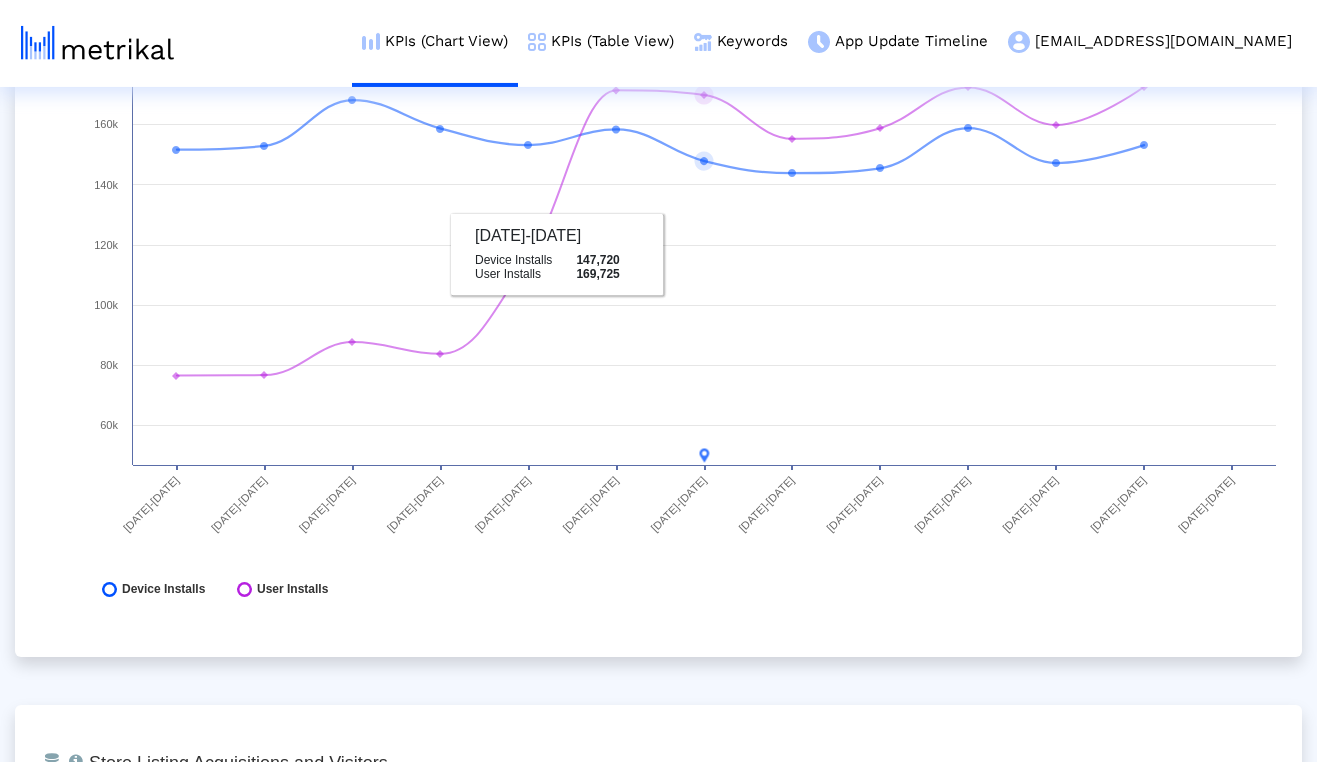 scroll, scrollTop: 0, scrollLeft: 0, axis: both 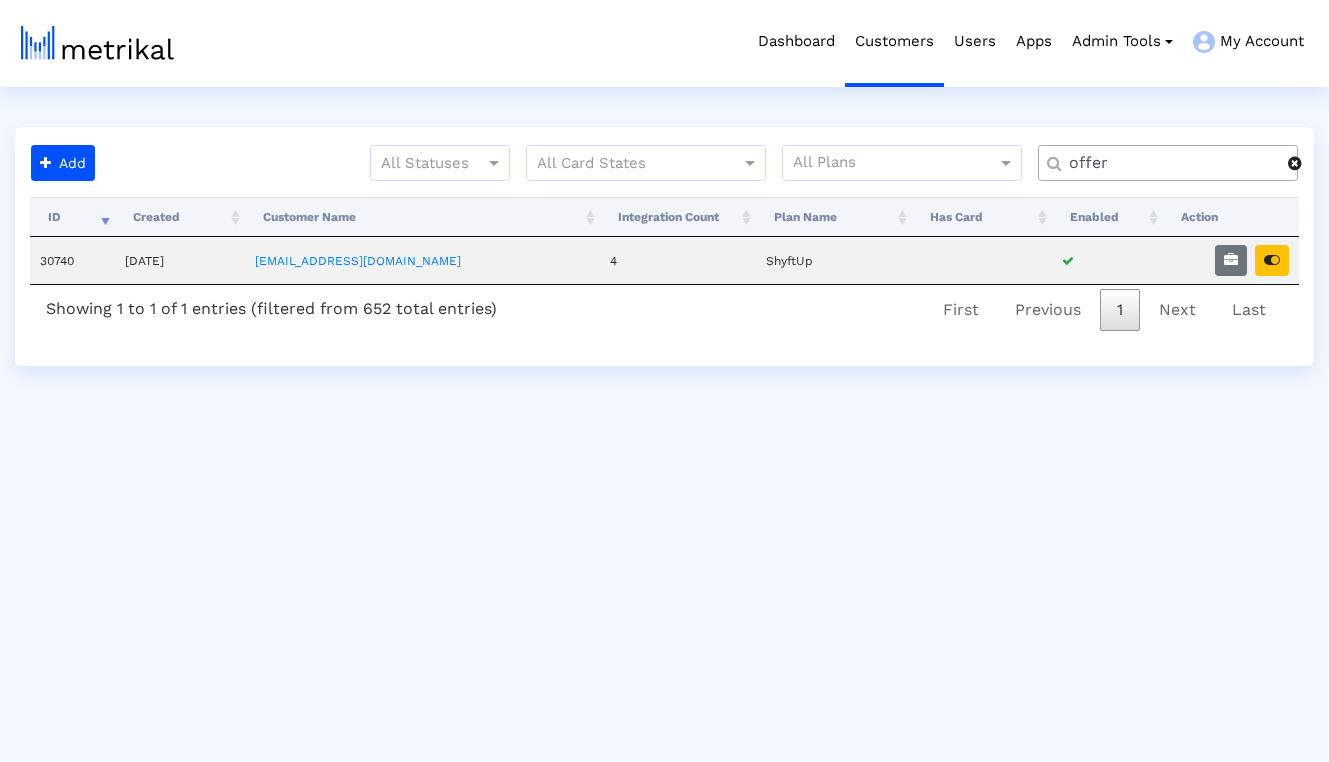click 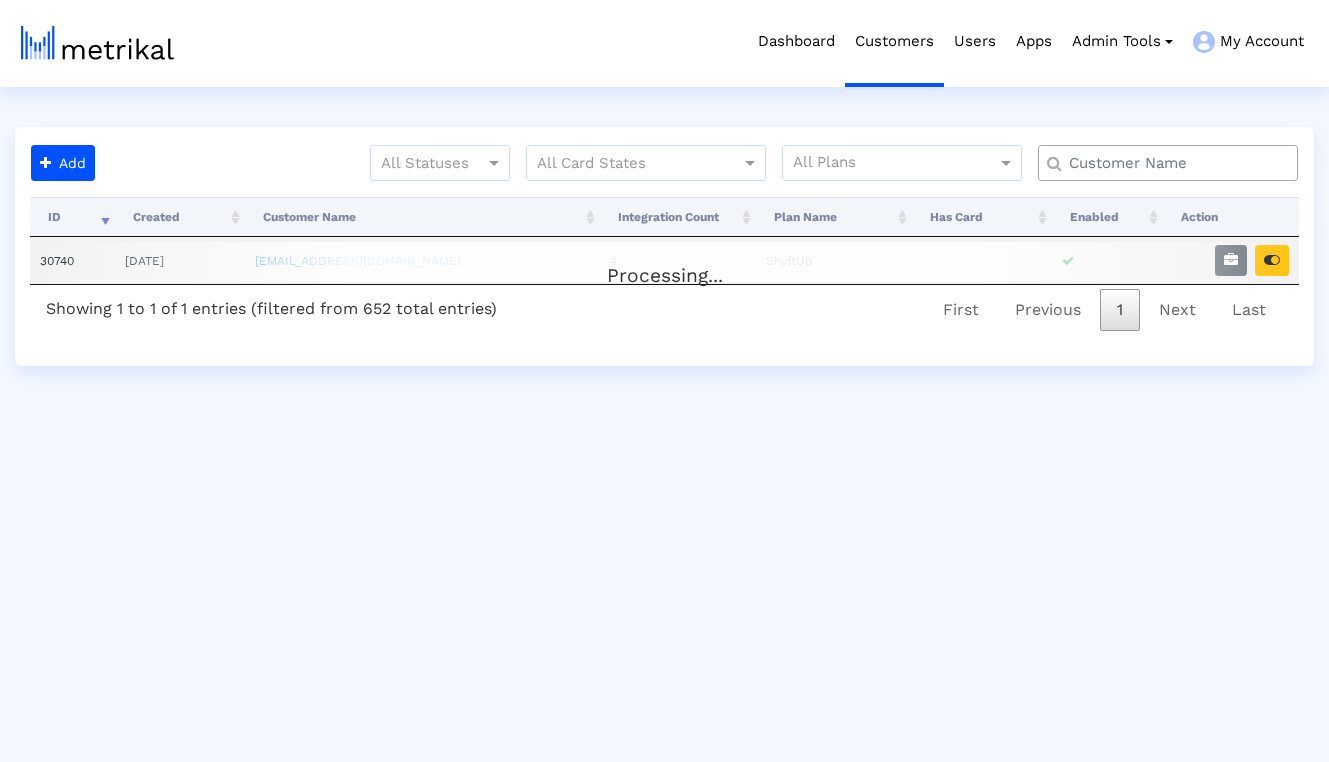 click 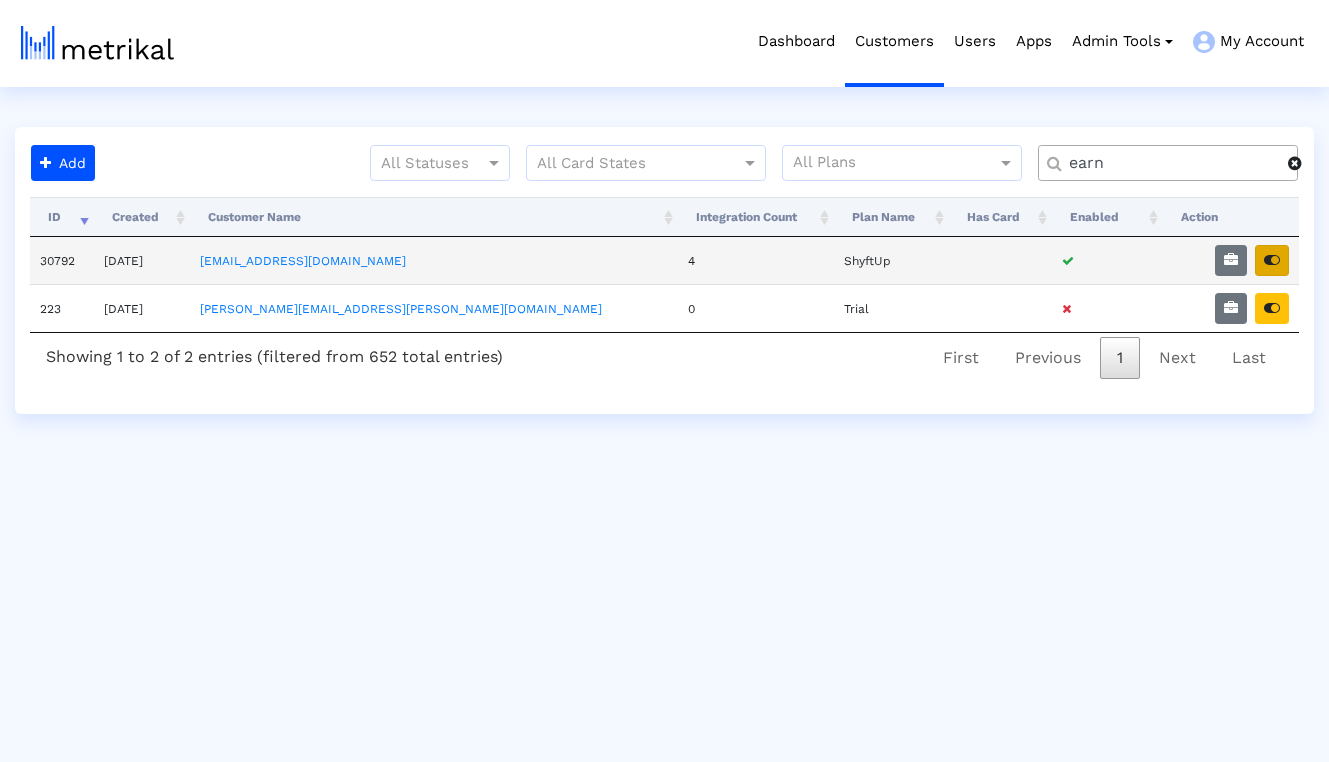 type on "earn" 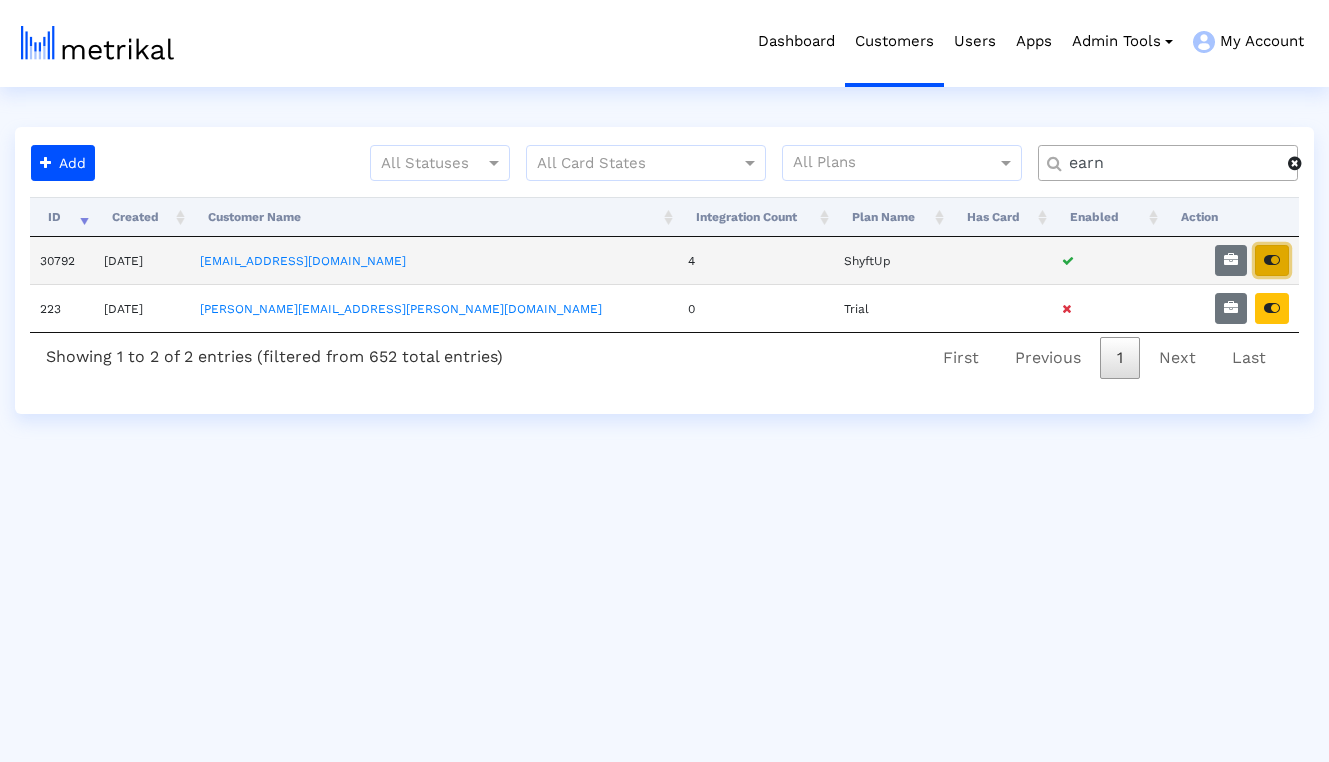 click at bounding box center (1272, 260) 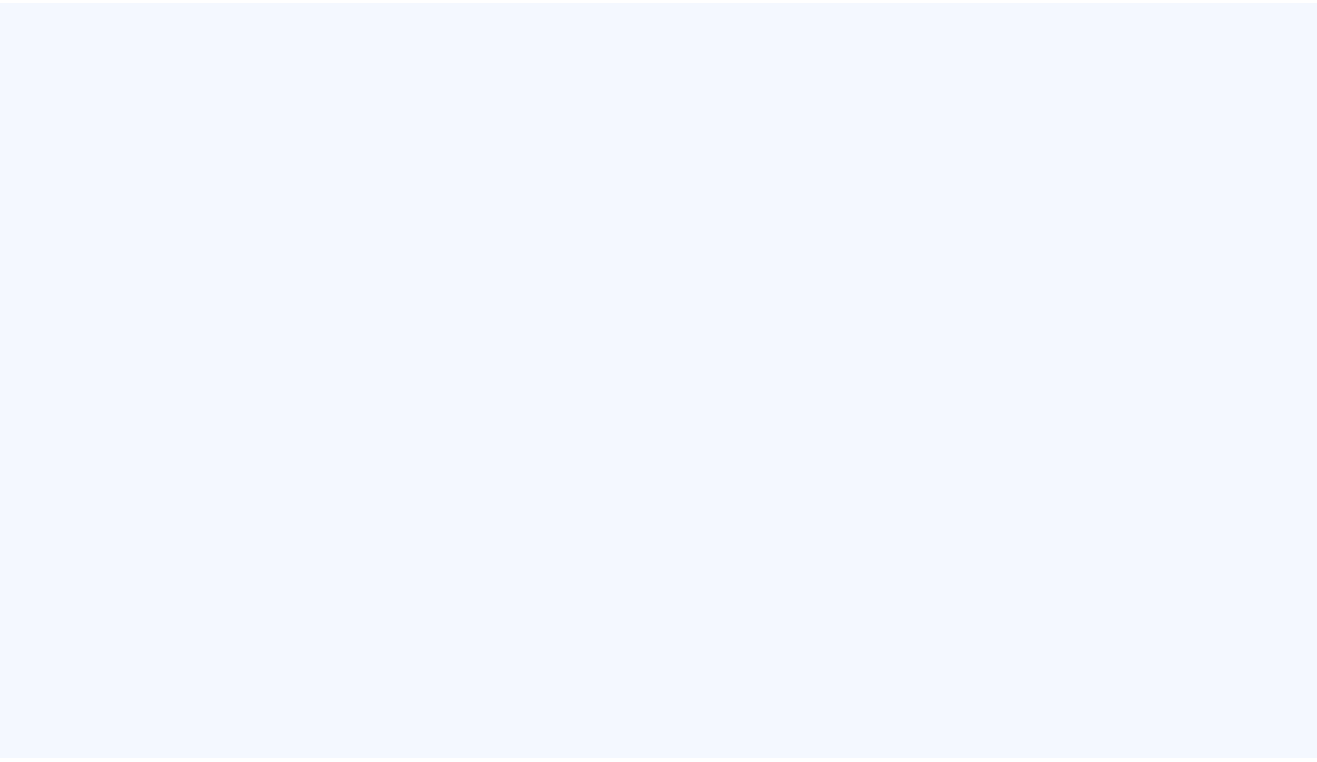 scroll, scrollTop: 0, scrollLeft: 0, axis: both 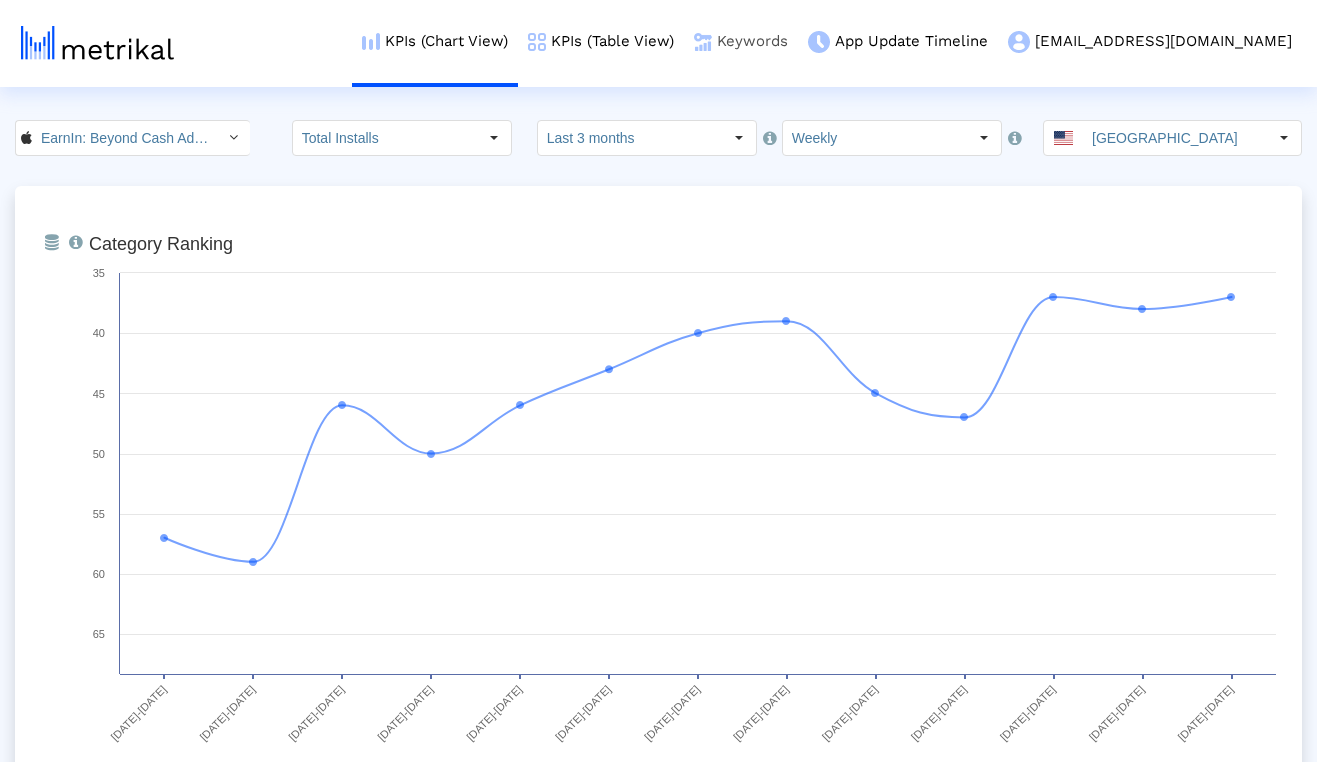 click on "Keywords" at bounding box center [741, 41] 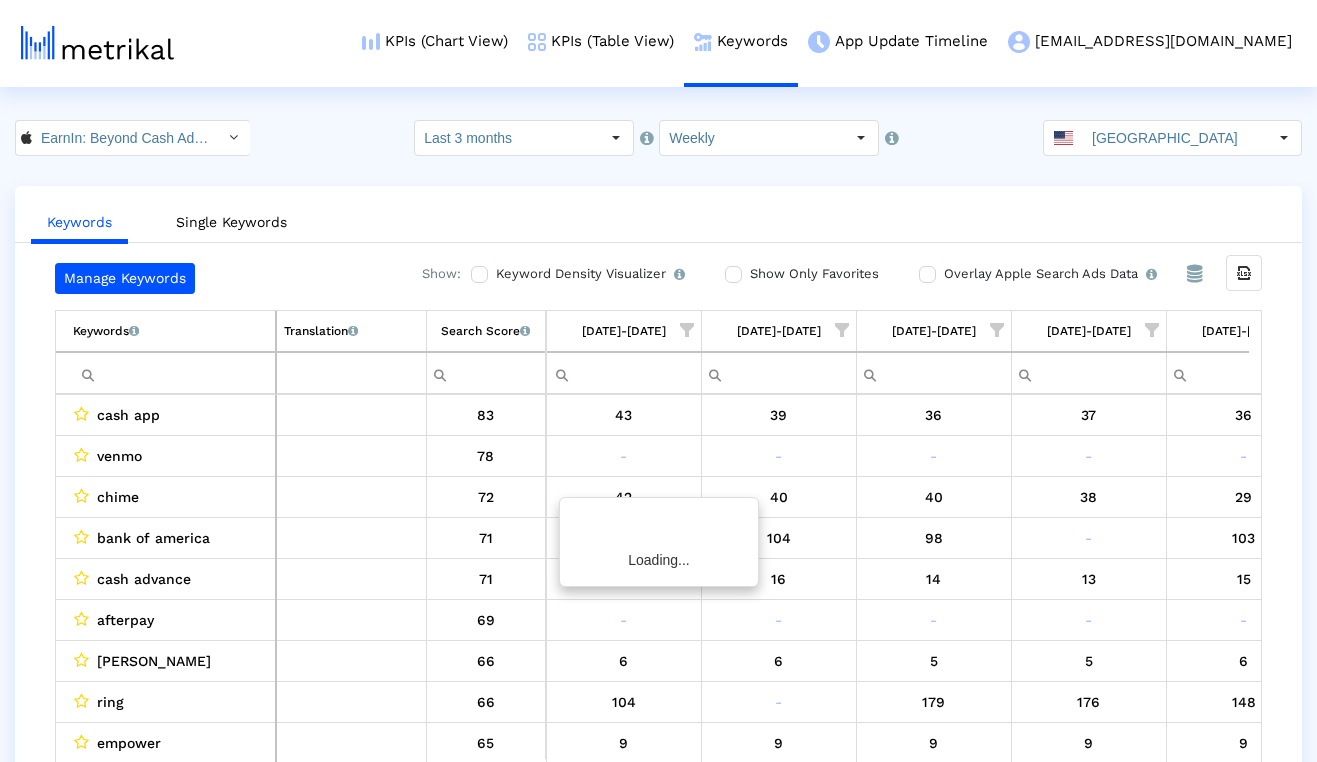scroll, scrollTop: 0, scrollLeft: 1157, axis: horizontal 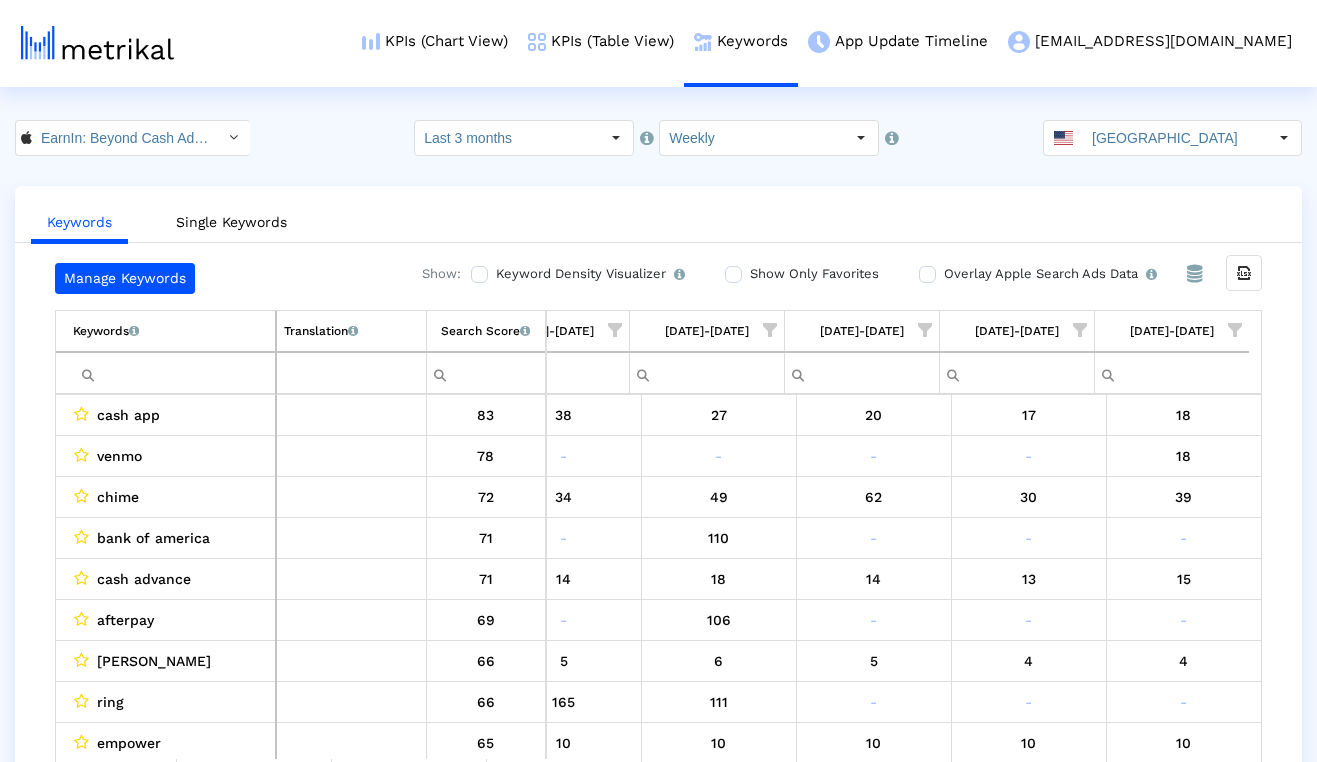 click on "EarnIn: Beyond Cash Advance < 723815926 >  Select how far back from today you would like to view the data below.  Last 3 months  Select how would like to group the data below.  Weekly United States  Keywords   Single Keywords  Manage Keywords Show:  Keyword Density Visualizer   Turn this on to view where and when each keyword is being used in the App Store listing to keep track of all ASO optimizations and their direct impact on organic rankings.   Show Only Favorites   Overlay Apple Search Ads Data   Turn this on to view Apple Search Ads metrics (installs, cost, CPI) side by side with organic rankings.   From Database Export all data  Keywords   List of keywords that are currently being tracked in Mobile Action.   Translation   English translations of all keywords that are currently being tracked.   Search Score   An estimate of relative search volume of each keyword. It is on a scale of 0 to 100, with 100 being the most searched for keywords.       Keywords   Translation   Search Score  04/06/25-04/12/25" 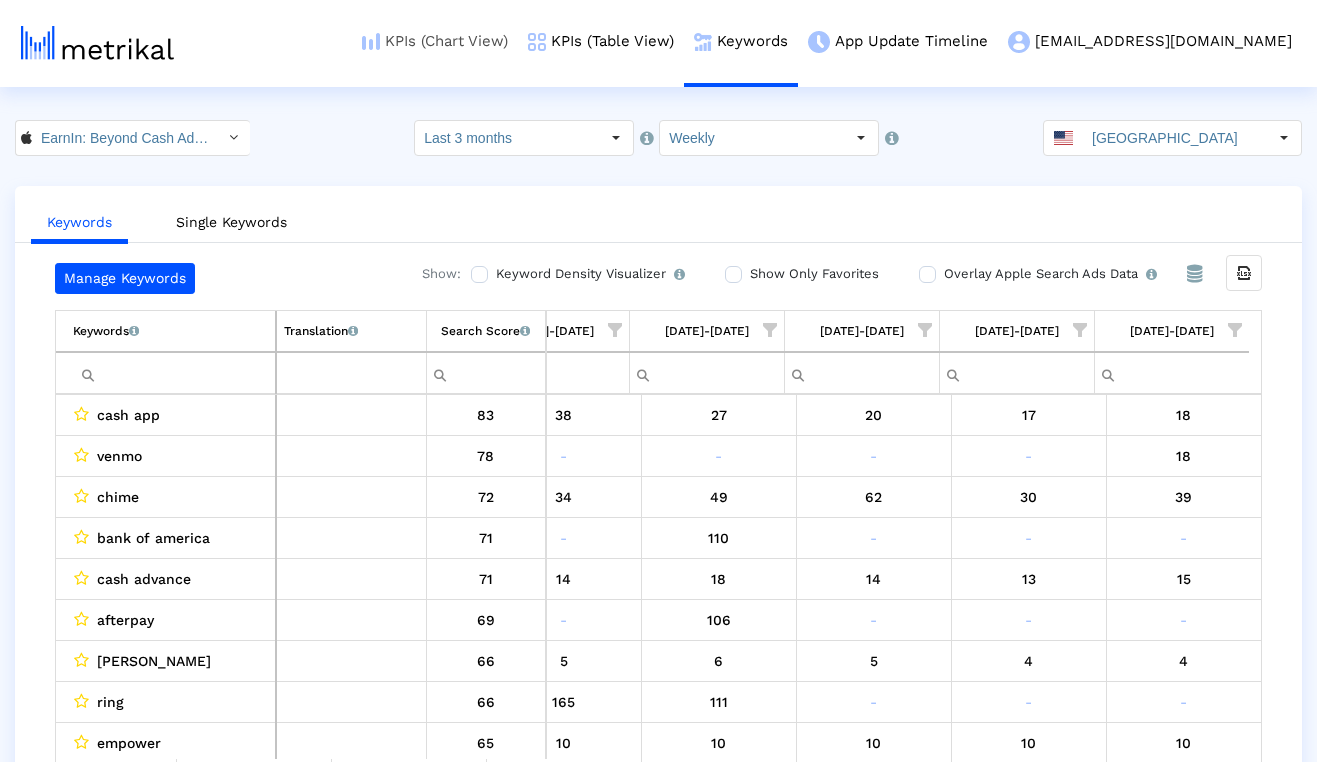 click on "KPIs (Chart View)" at bounding box center (435, 41) 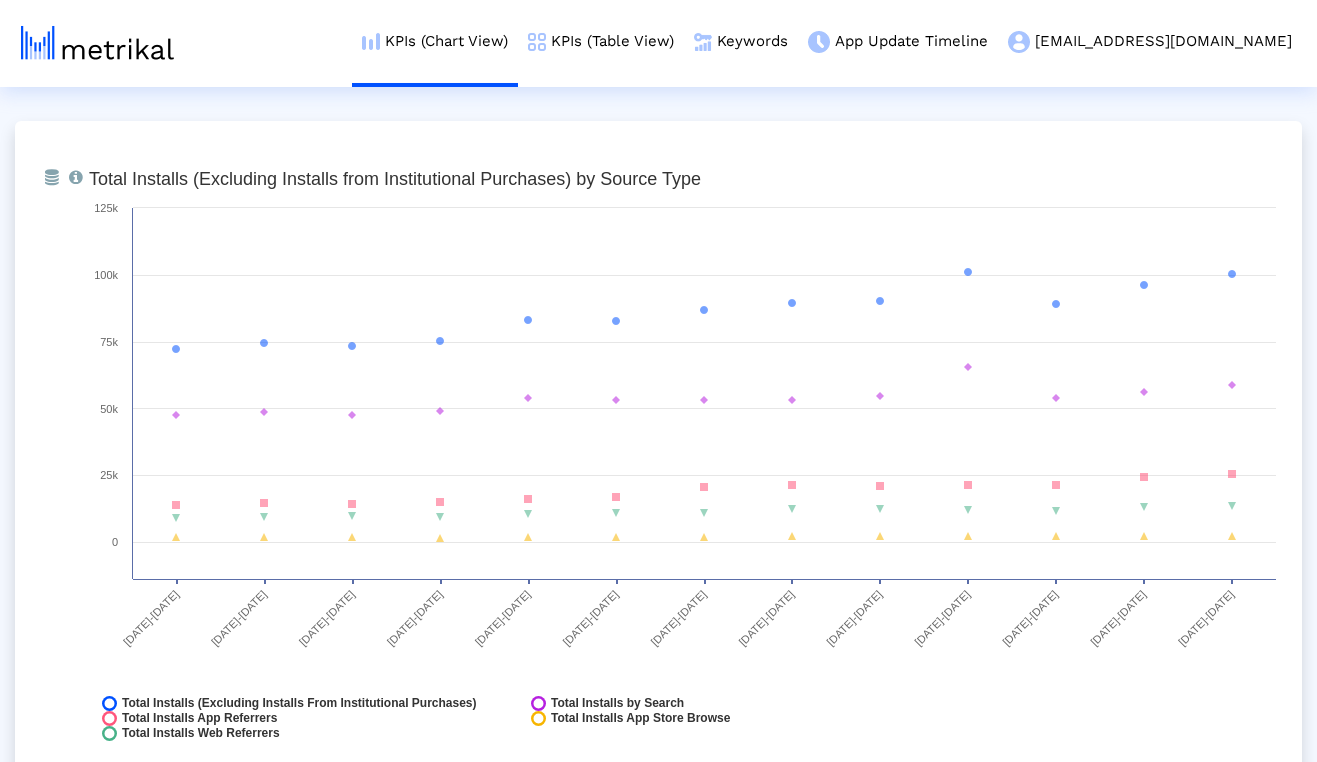 scroll, scrollTop: 2250, scrollLeft: 0, axis: vertical 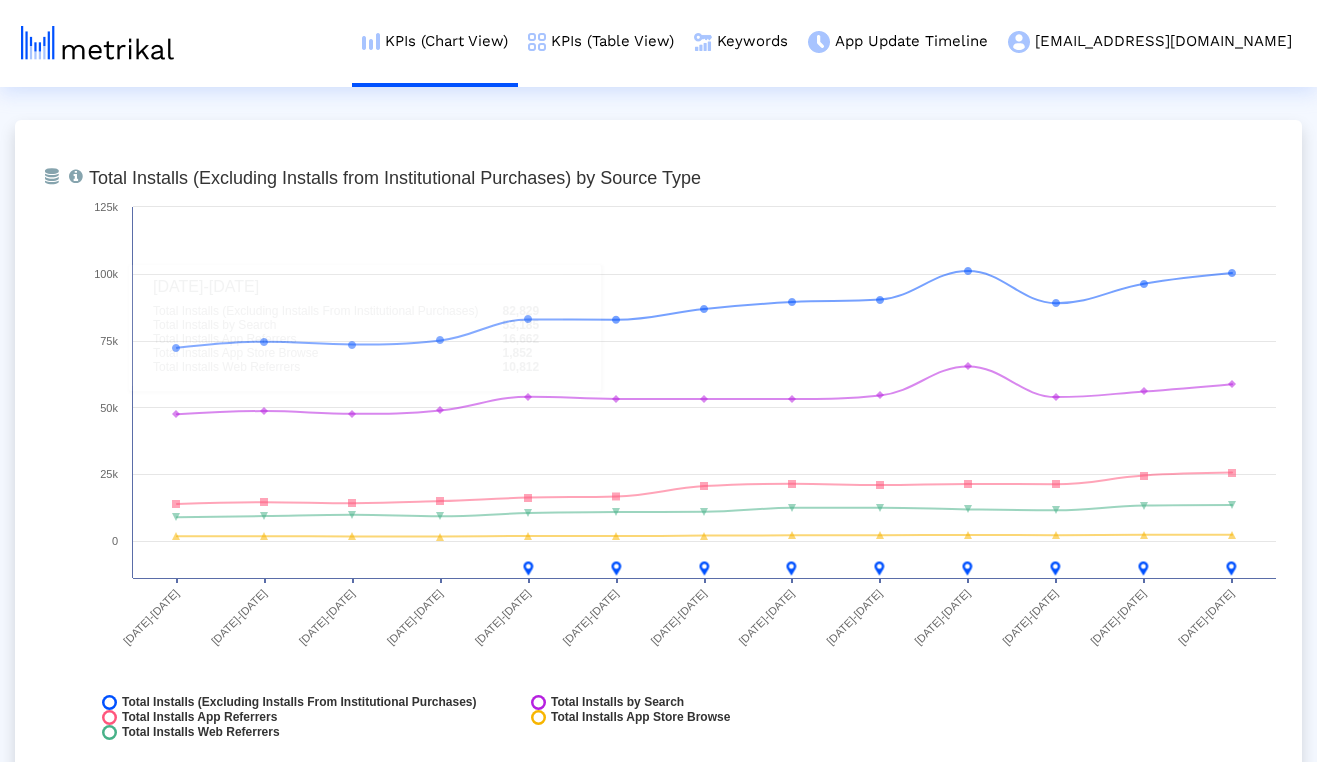 click on "From Database   Ranking of the app in the Overall and Category Charts.  Created with Highcharts 8.1.2 Category Ranking 03/30/25-04/05/25 04/06/25-04/12/25 04/13/25-04/19/25 04/20/25-04/26/25 04/27/25-05/03/25 05/04/25-05/10/25 05/11/25-05/17/25 05/18/25-05/24/25 05/25/25-05/31/25 06/01/25-06/07/25 06/08/25-06/14/25 06/15/25-06/21/25 06/22/25-06/28/25 35 40 45 50 55 60 65
Finance - Free
From Database   Total installs that the app received from all sources, reported by App Store Connect.  Created with Highcharts 8.1.2 Total Installs 03/30/25-04/05/25 04/06/25-04/12/25 04/13/25-04/19/25 04/20/25-04/26/25 04/27/25-05/03/25 05/04/25-05/10/25 05/11/25-05/17/25 05/18/25-05/24/25 05/25/25-05/31/25 06/01/25-06/07/25 06/08/25-06/14/25 06/15/25-06/21/25 06/22/25-06/28/25 0 20k 40k 60k 80k 100k 120k 0
Total Installs
0 20k 0" 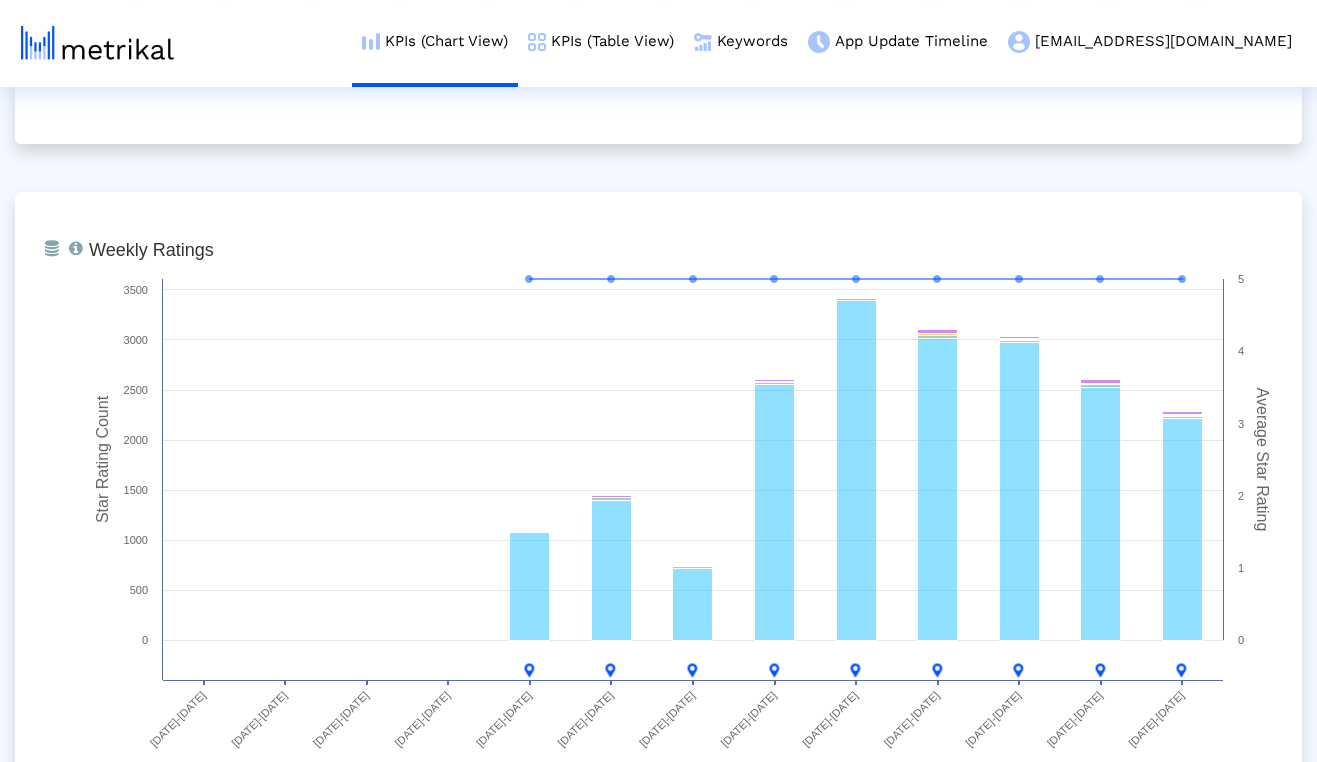 scroll, scrollTop: 5114, scrollLeft: 0, axis: vertical 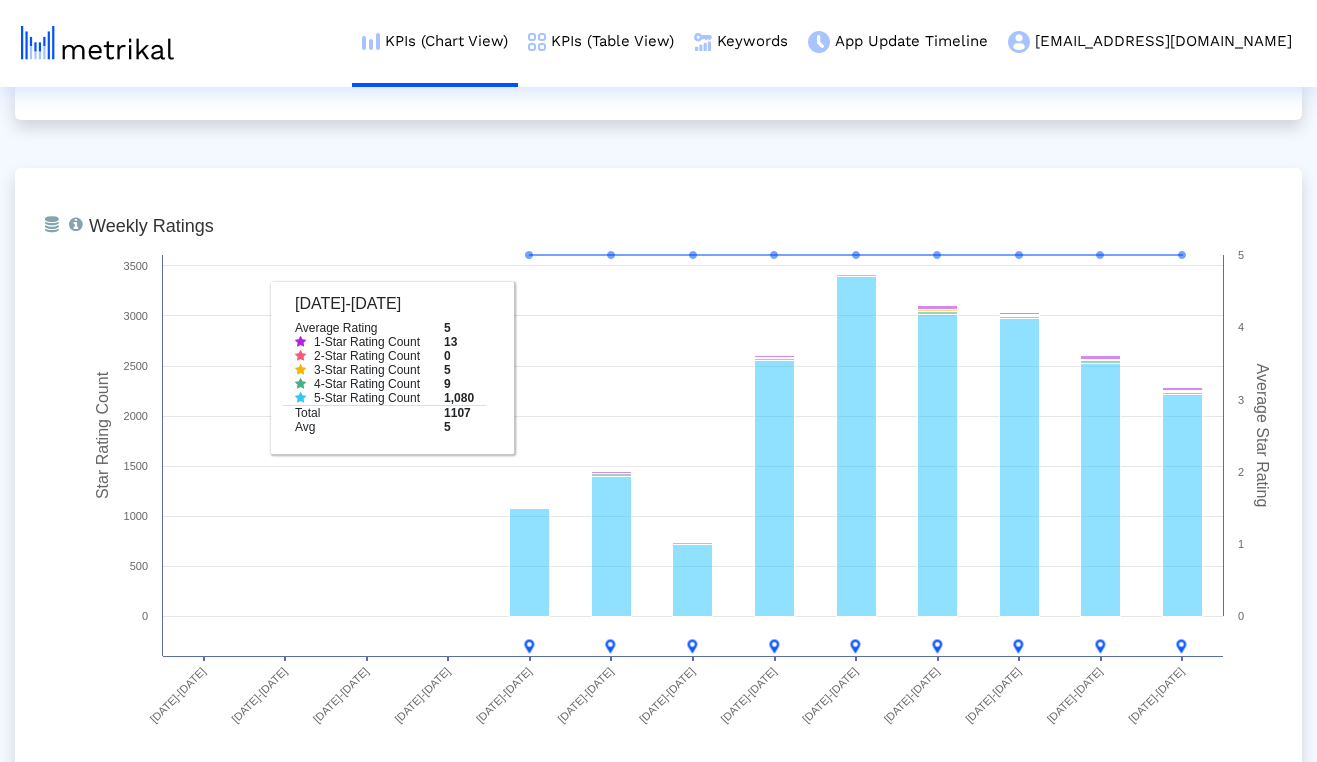 click on "From Database   Ranking of the app in the Overall and Category Charts.  Created with Highcharts 8.1.2 Category Ranking 03/30/25-04/05/25 04/06/25-04/12/25 04/13/25-04/19/25 04/20/25-04/26/25 04/27/25-05/03/25 05/04/25-05/10/25 05/11/25-05/17/25 05/18/25-05/24/25 05/25/25-05/31/25 06/01/25-06/07/25 06/08/25-06/14/25 06/15/25-06/21/25 06/22/25-06/28/25 35 40 45 50 55 60 65
Finance - Free
From Database   Total installs that the app received from all sources, reported by App Store Connect.  Created with Highcharts 8.1.2 Total Installs 03/30/25-04/05/25 04/06/25-04/12/25 04/13/25-04/19/25 04/20/25-04/26/25 04/27/25-05/03/25 05/04/25-05/10/25 05/11/25-05/17/25 05/18/25-05/24/25 05/25/25-05/31/25 06/01/25-06/07/25 06/08/25-06/14/25 06/15/25-06/21/25 06/22/25-06/28/25 0 20k 40k 60k 80k 100k 120k 0
Total Installs
0 20k 0" 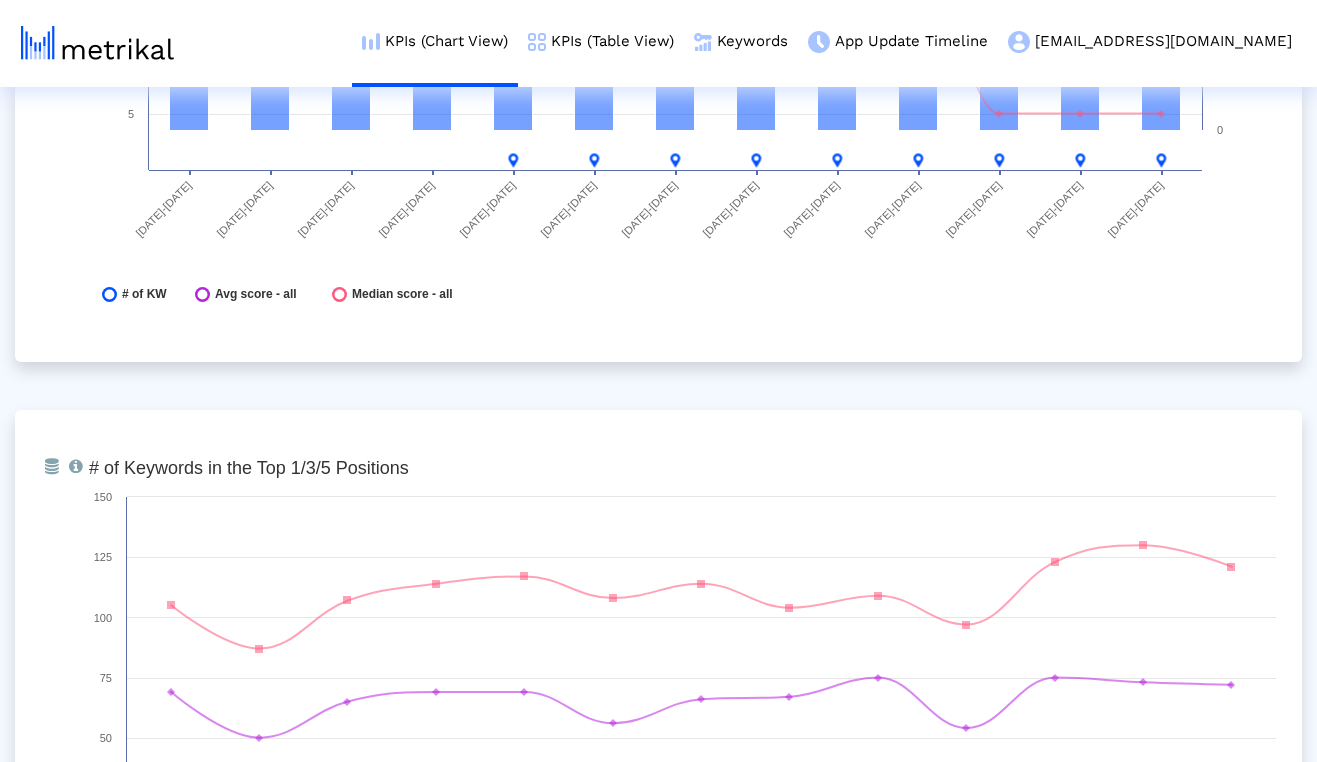 scroll, scrollTop: 7424, scrollLeft: 0, axis: vertical 